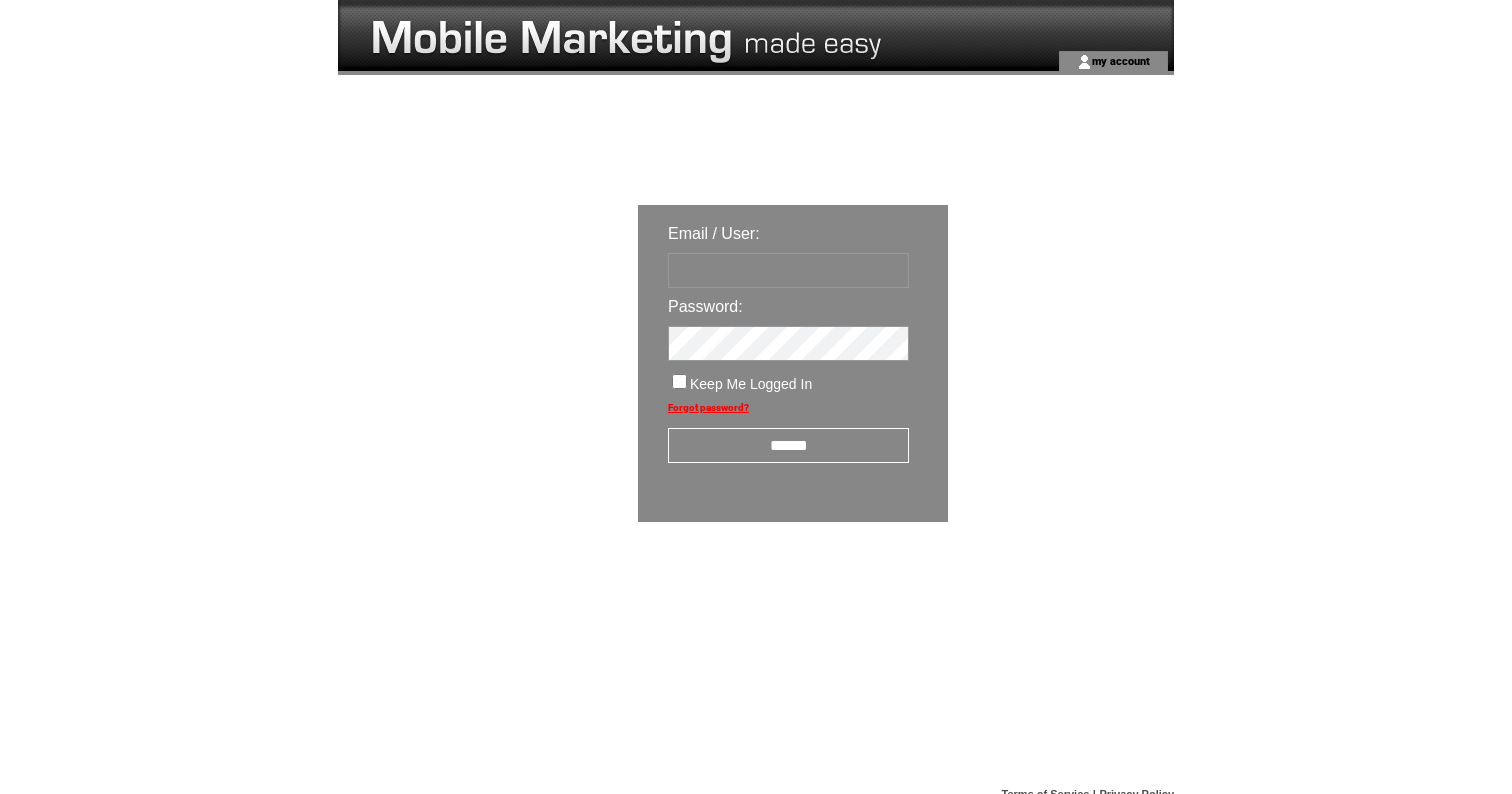 scroll, scrollTop: 0, scrollLeft: 0, axis: both 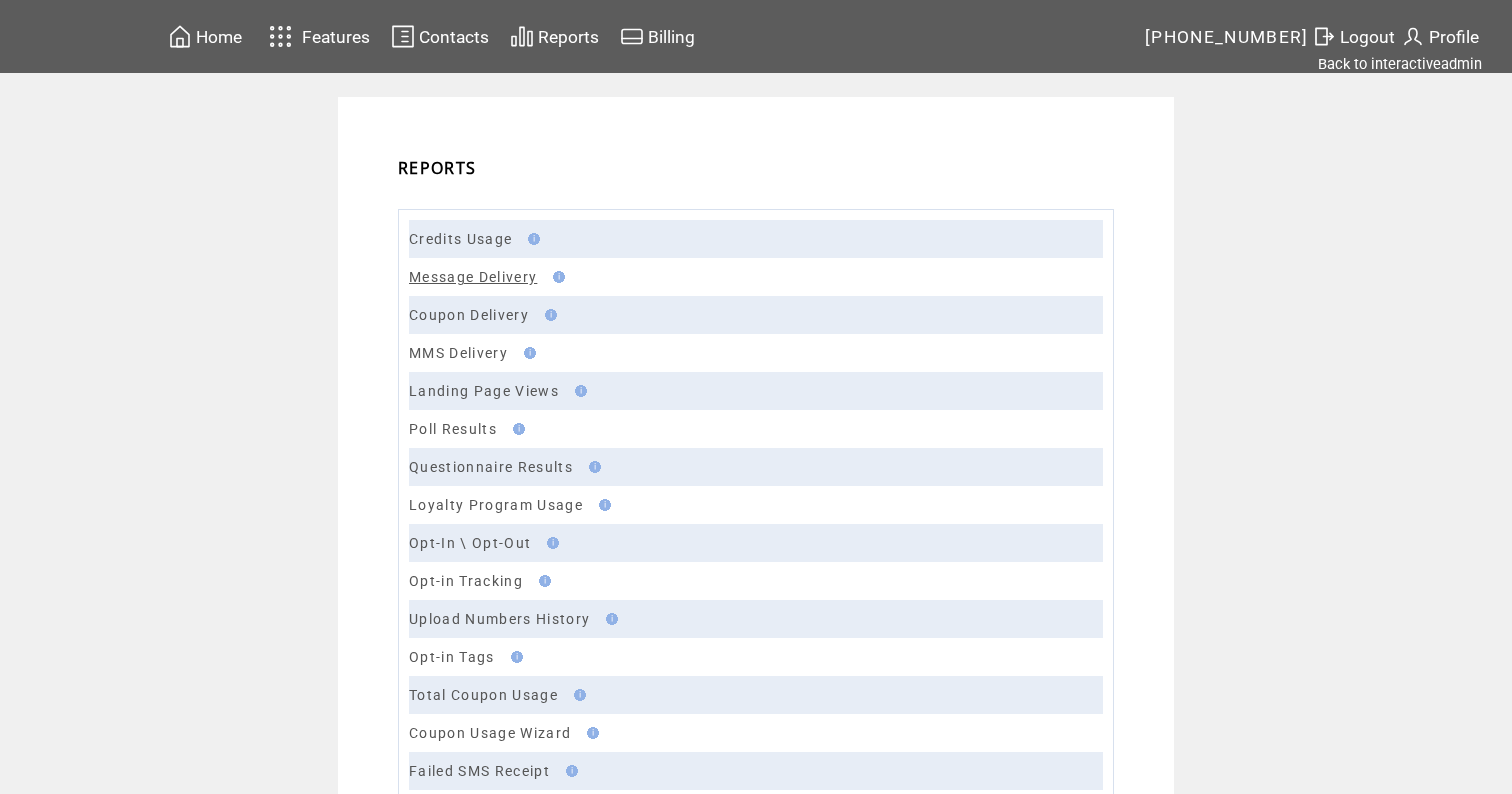 click on "Message Delivery" at bounding box center [473, 277] 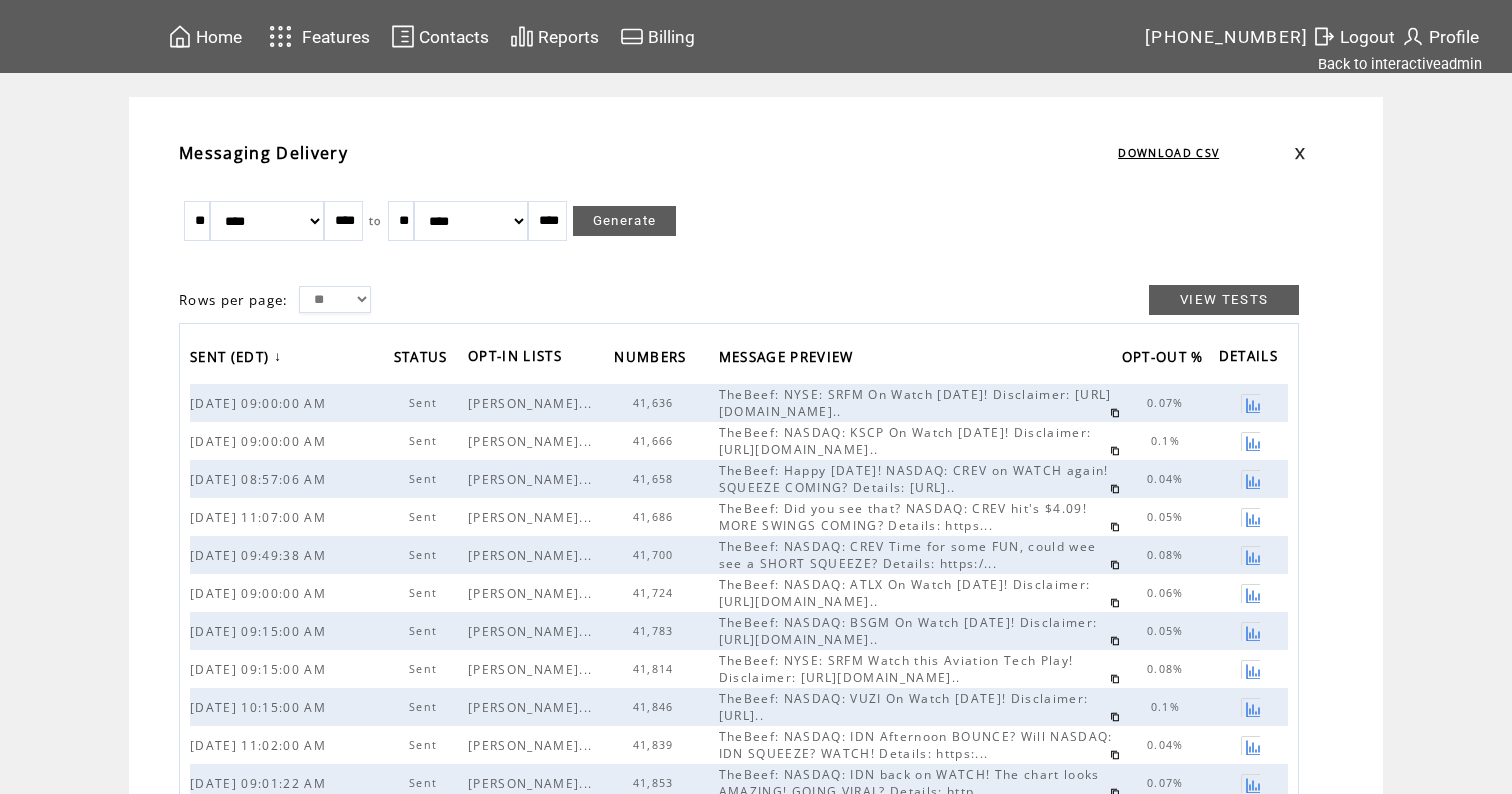 scroll, scrollTop: 0, scrollLeft: 0, axis: both 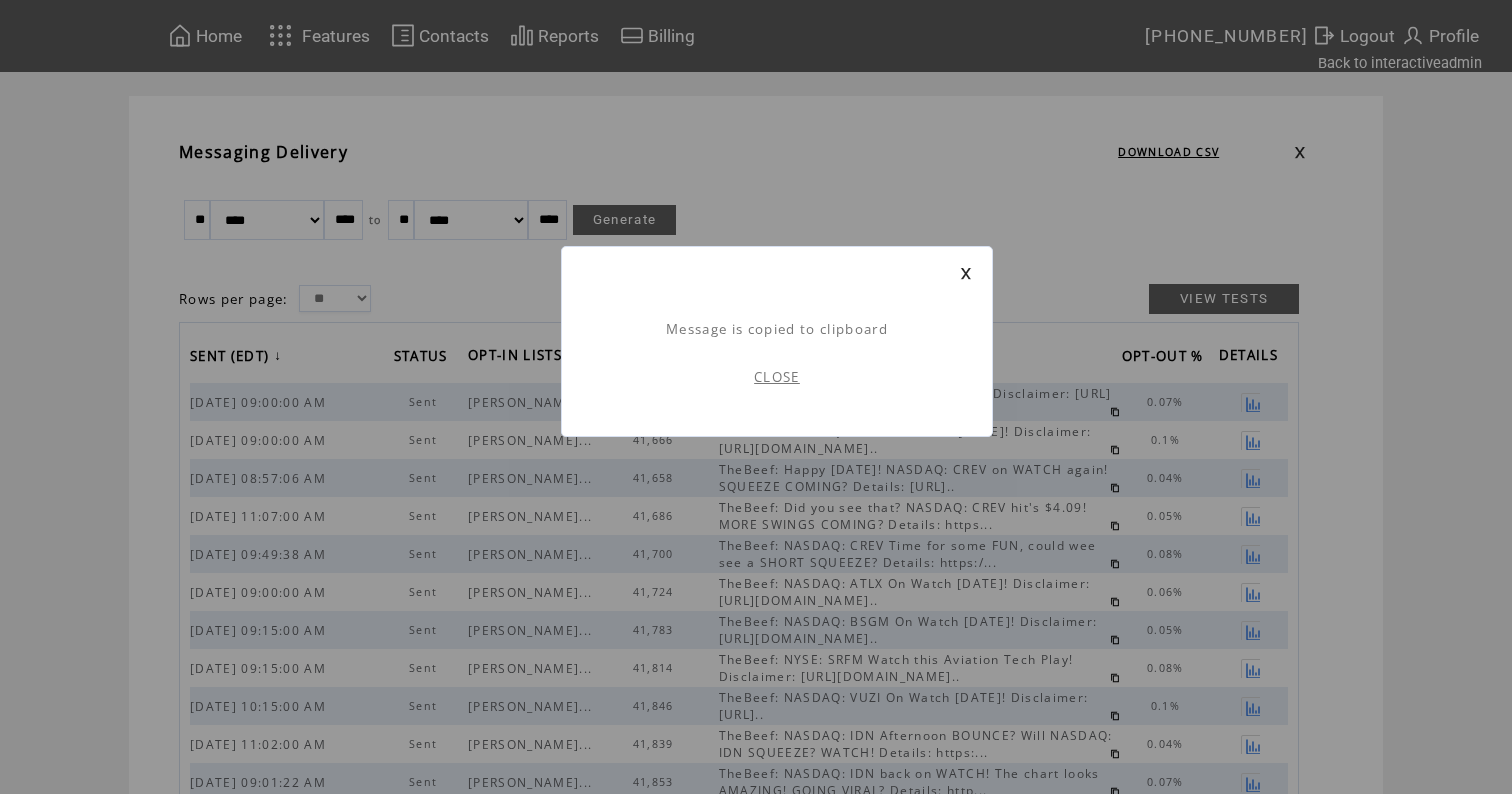 click on "CLOSE" at bounding box center [777, 377] 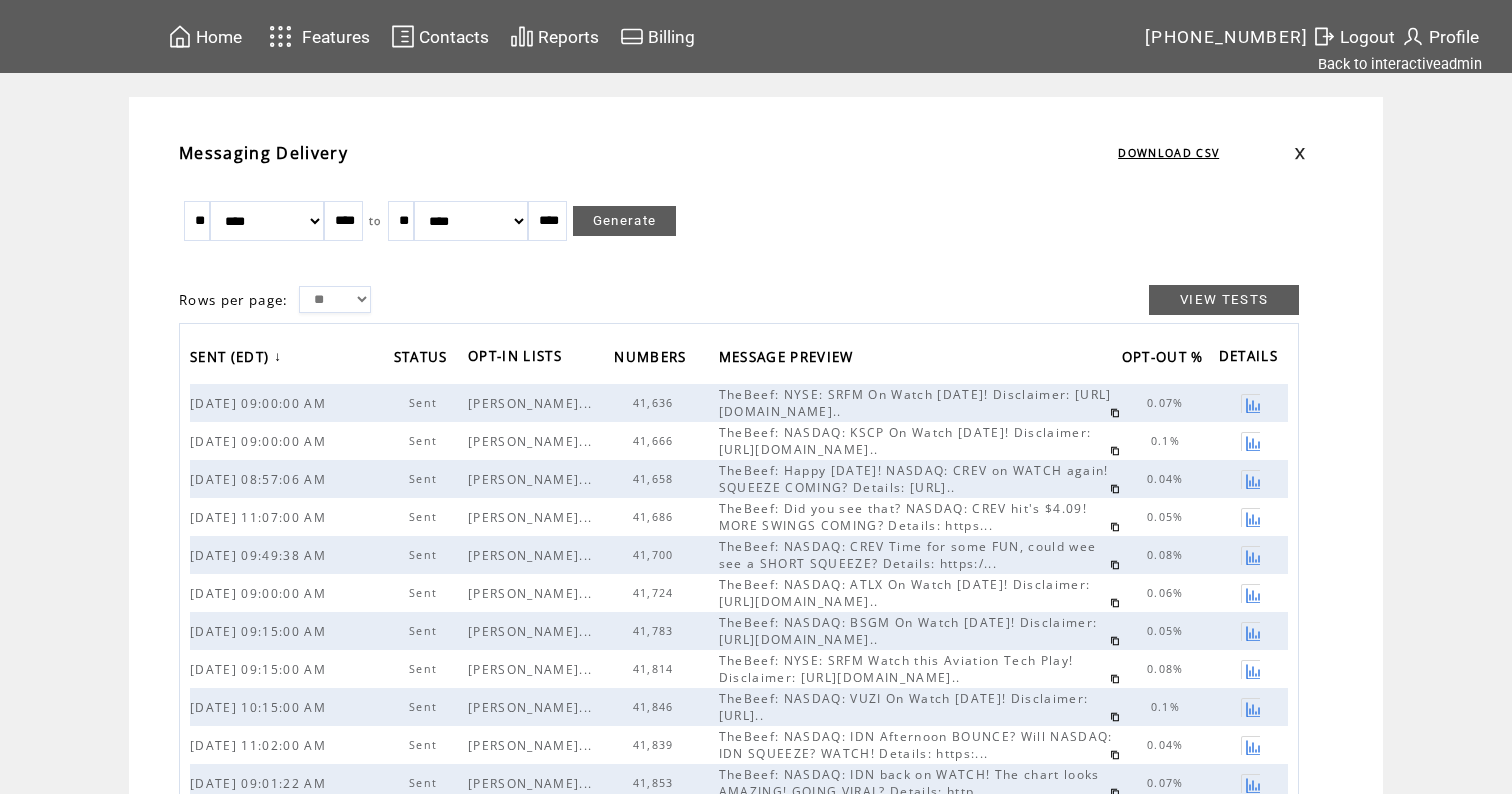 click on "Home" at bounding box center [219, 37] 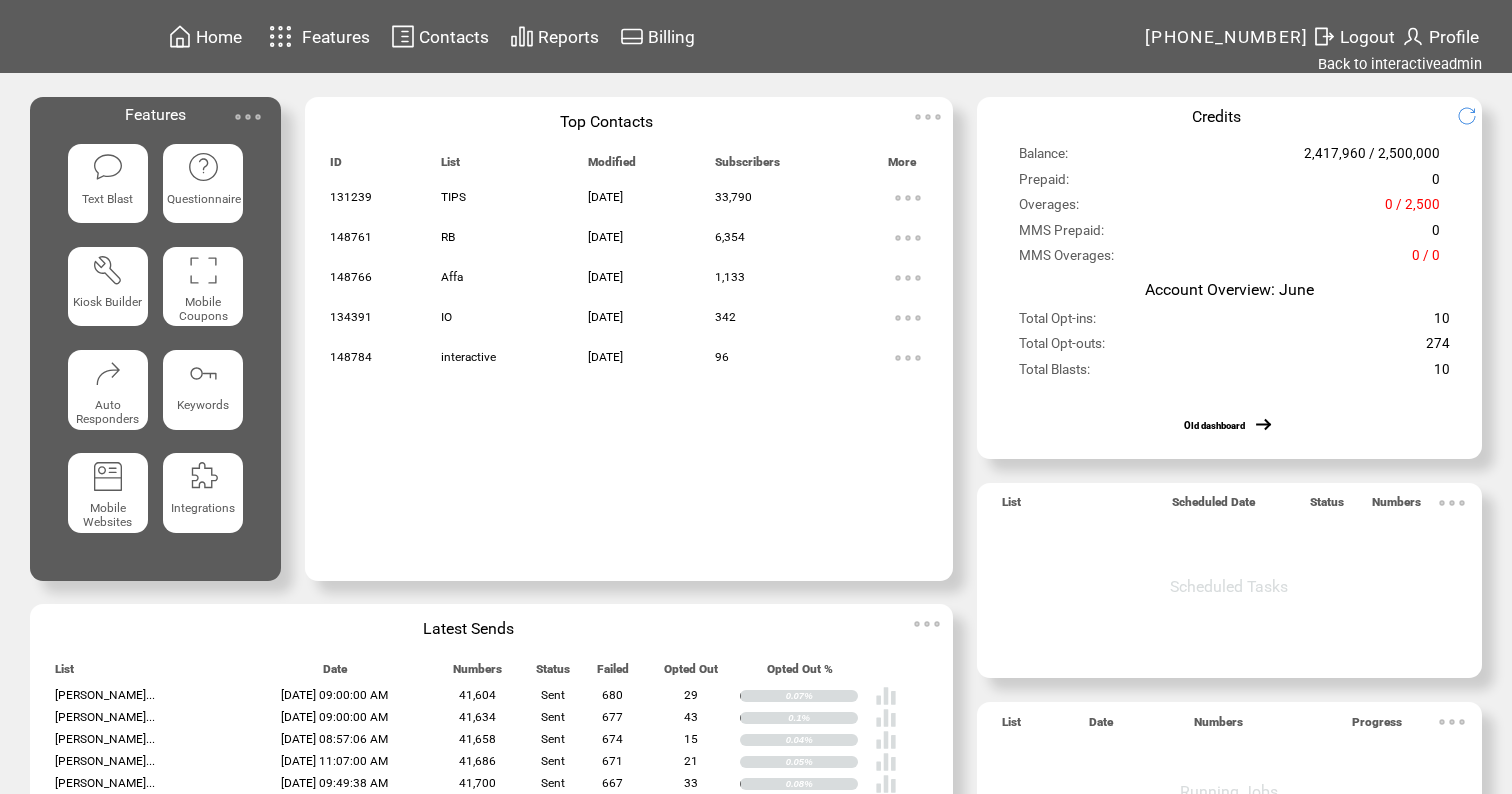 scroll, scrollTop: 0, scrollLeft: 0, axis: both 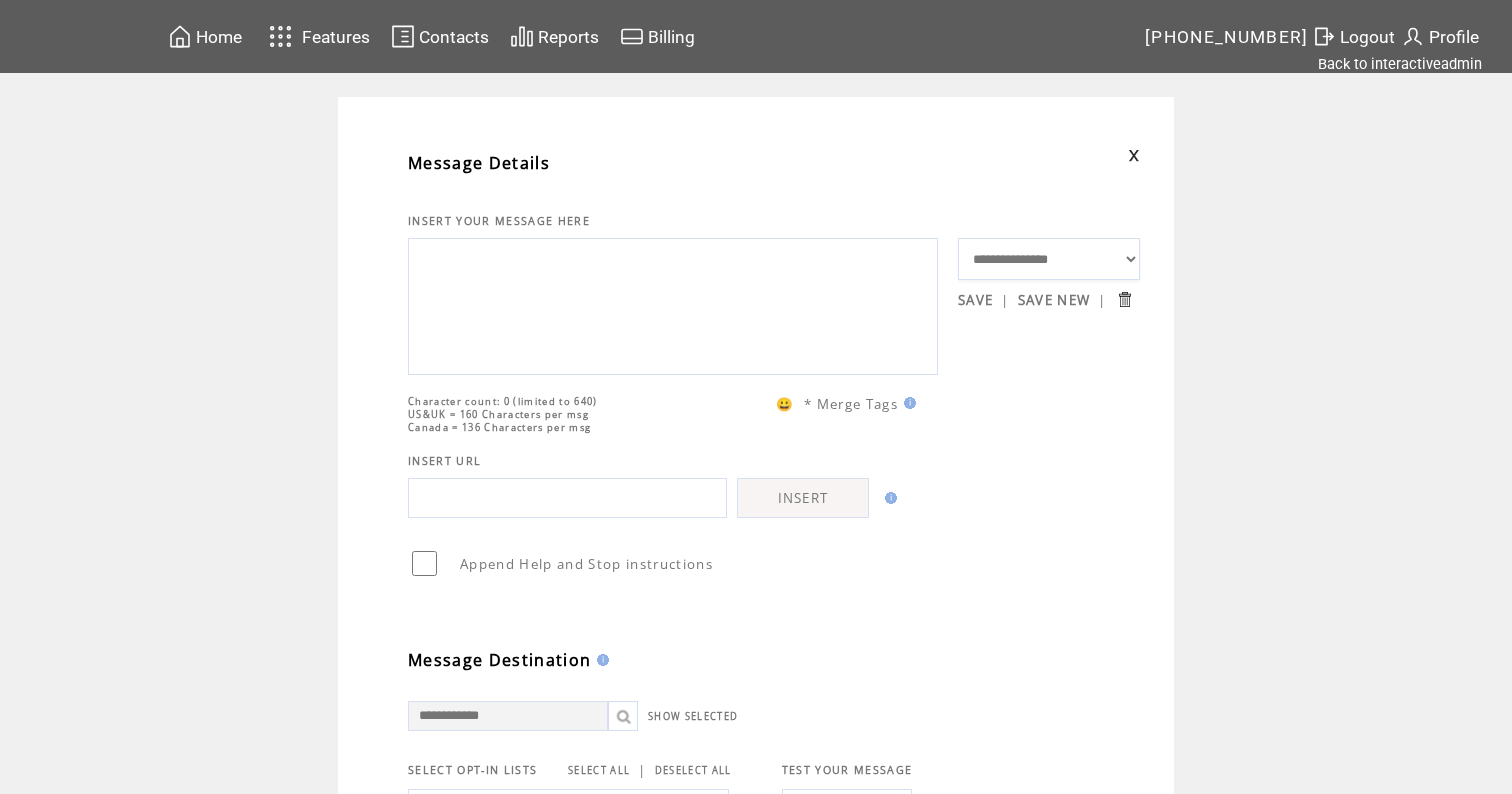click at bounding box center (673, 304) 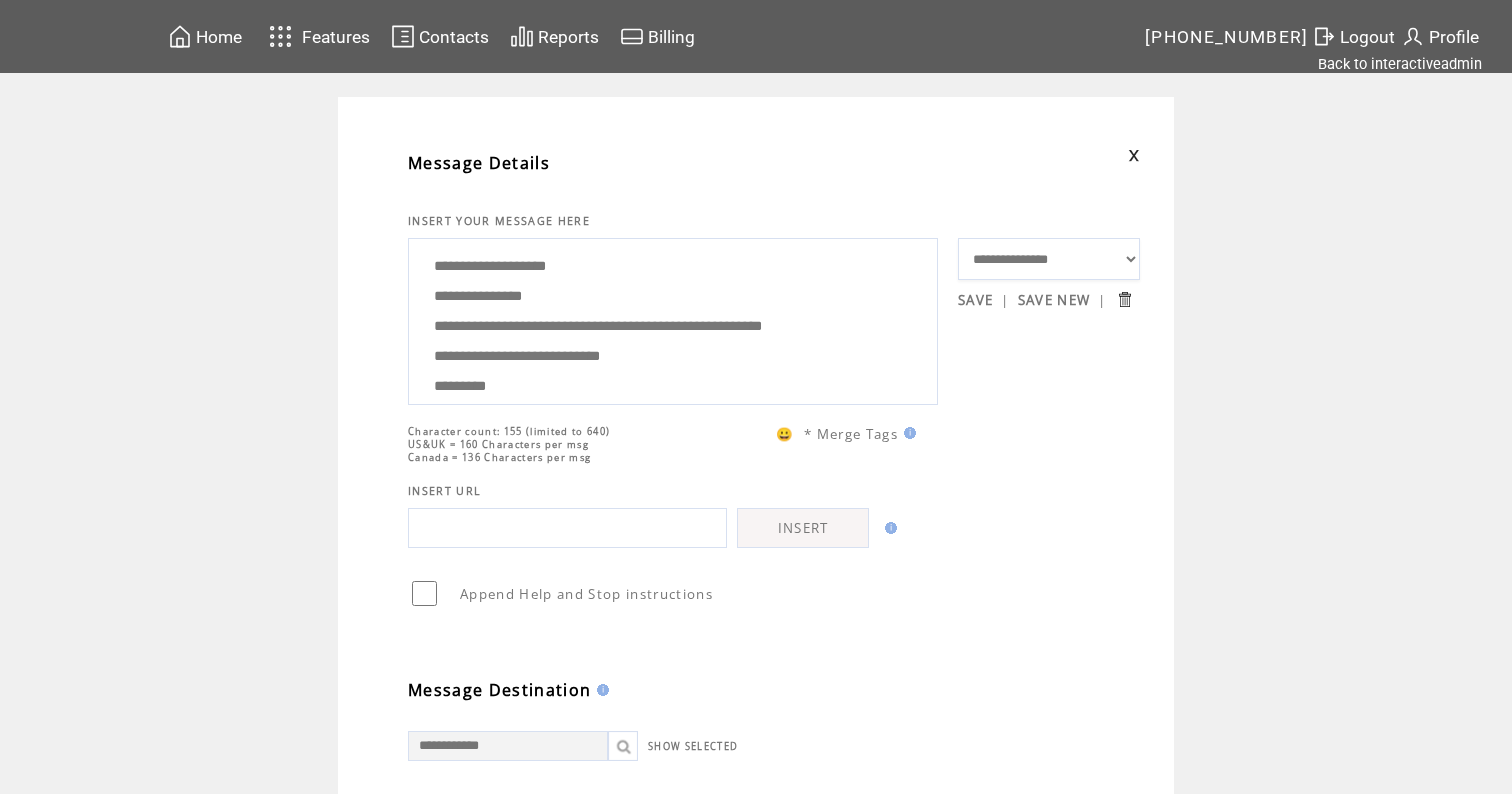 scroll, scrollTop: 0, scrollLeft: 0, axis: both 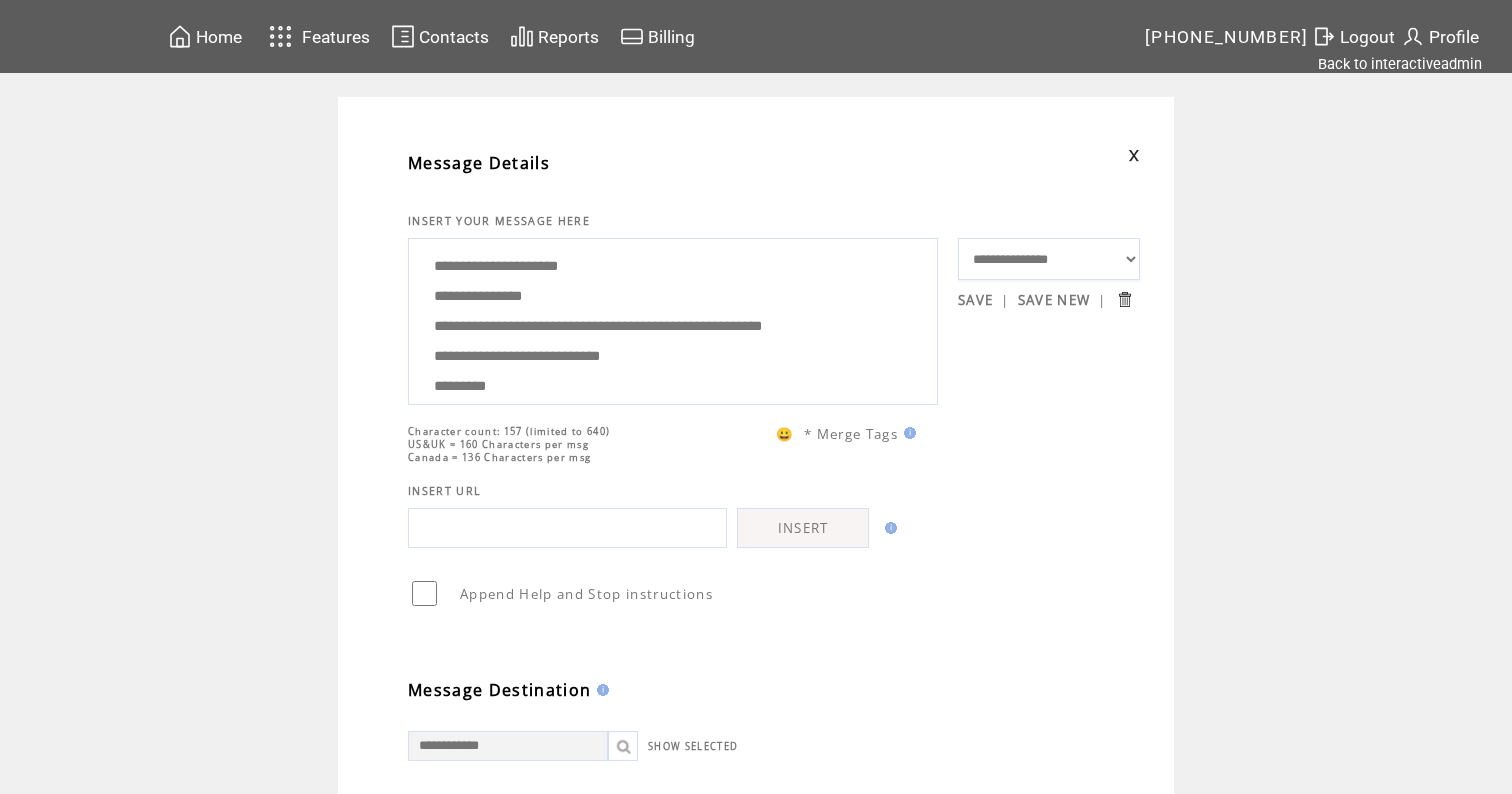 click on "**********" at bounding box center (673, 319) 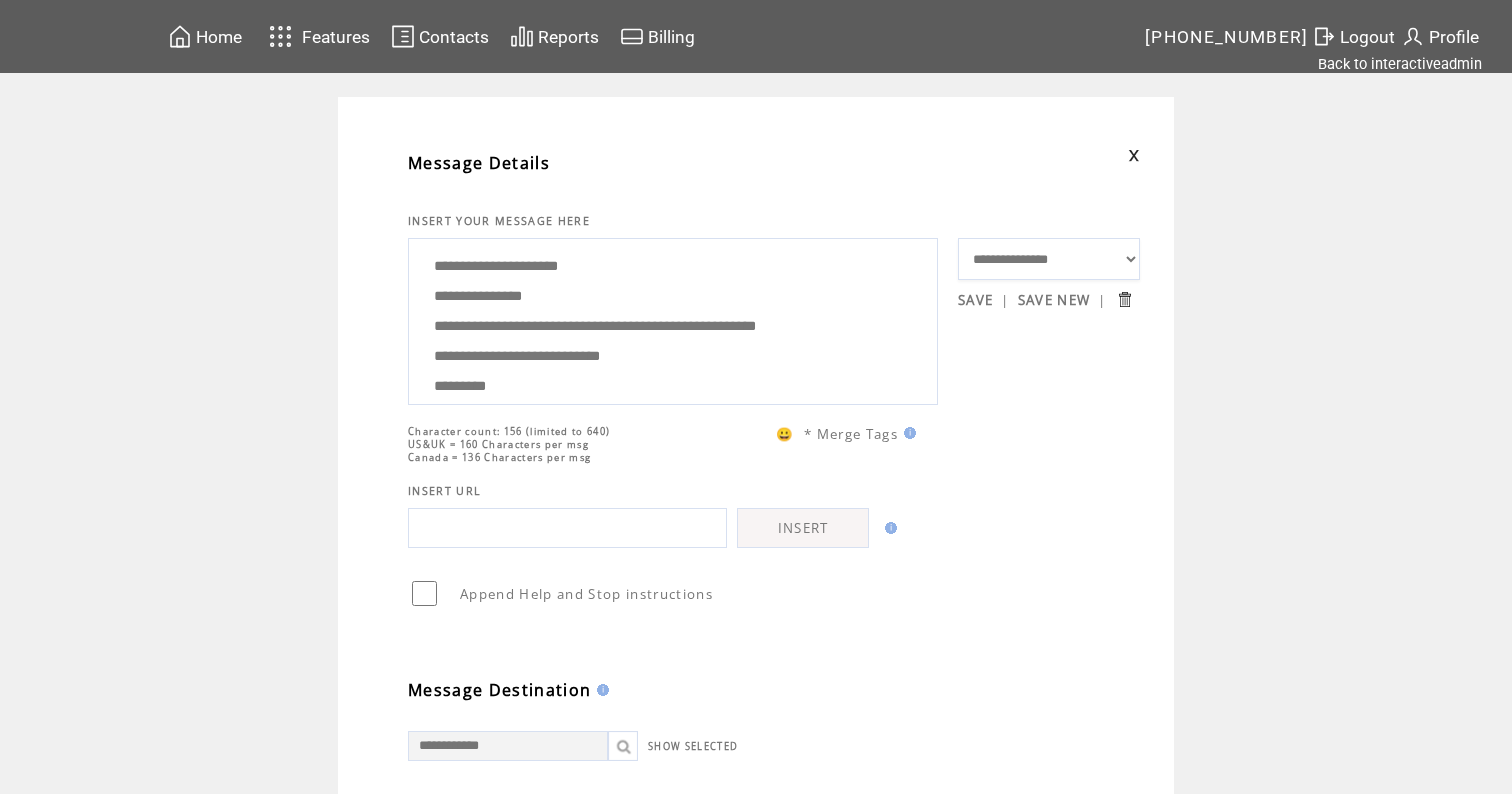 click on "**********" at bounding box center [673, 319] 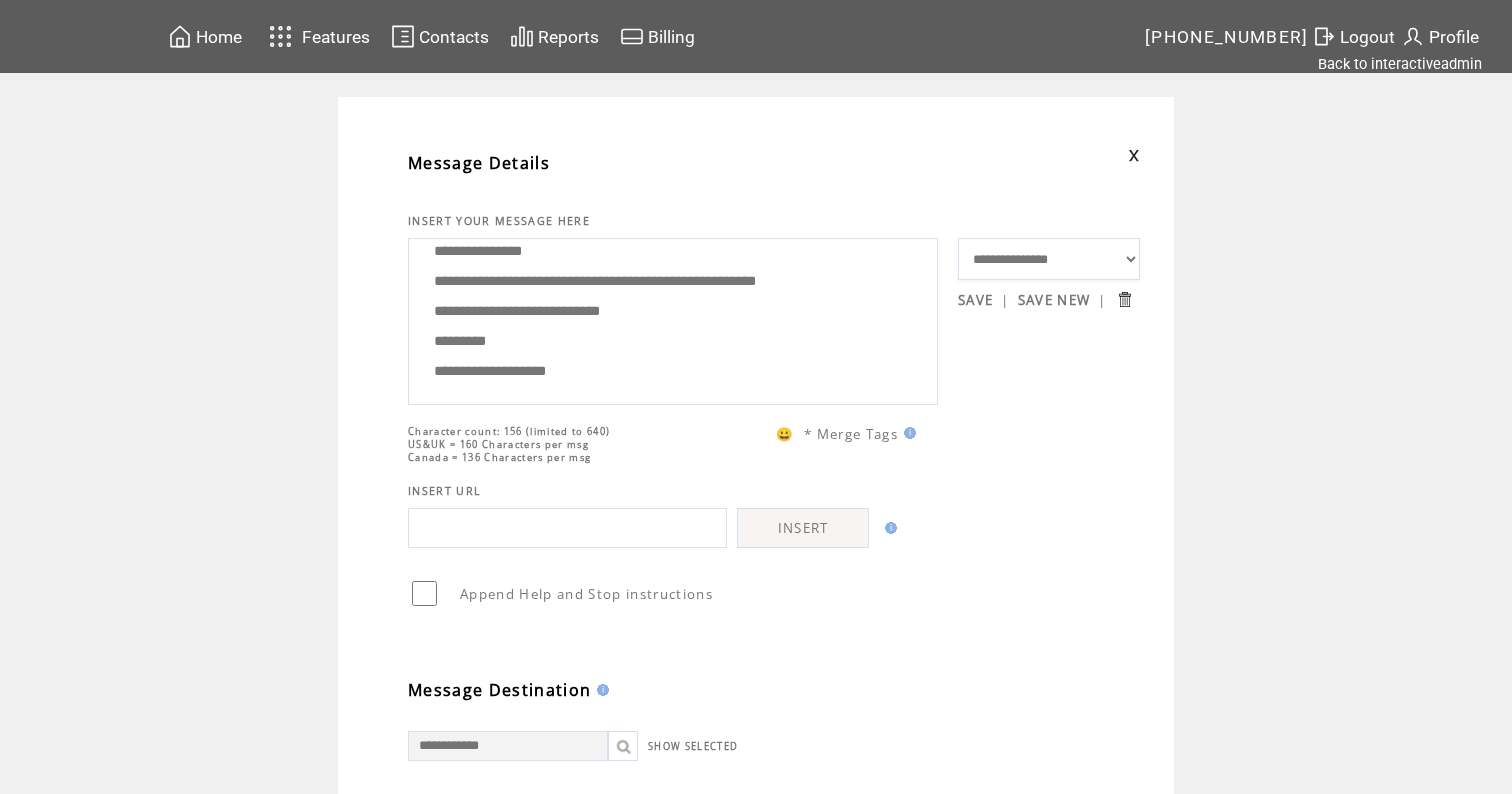 scroll, scrollTop: 100, scrollLeft: 0, axis: vertical 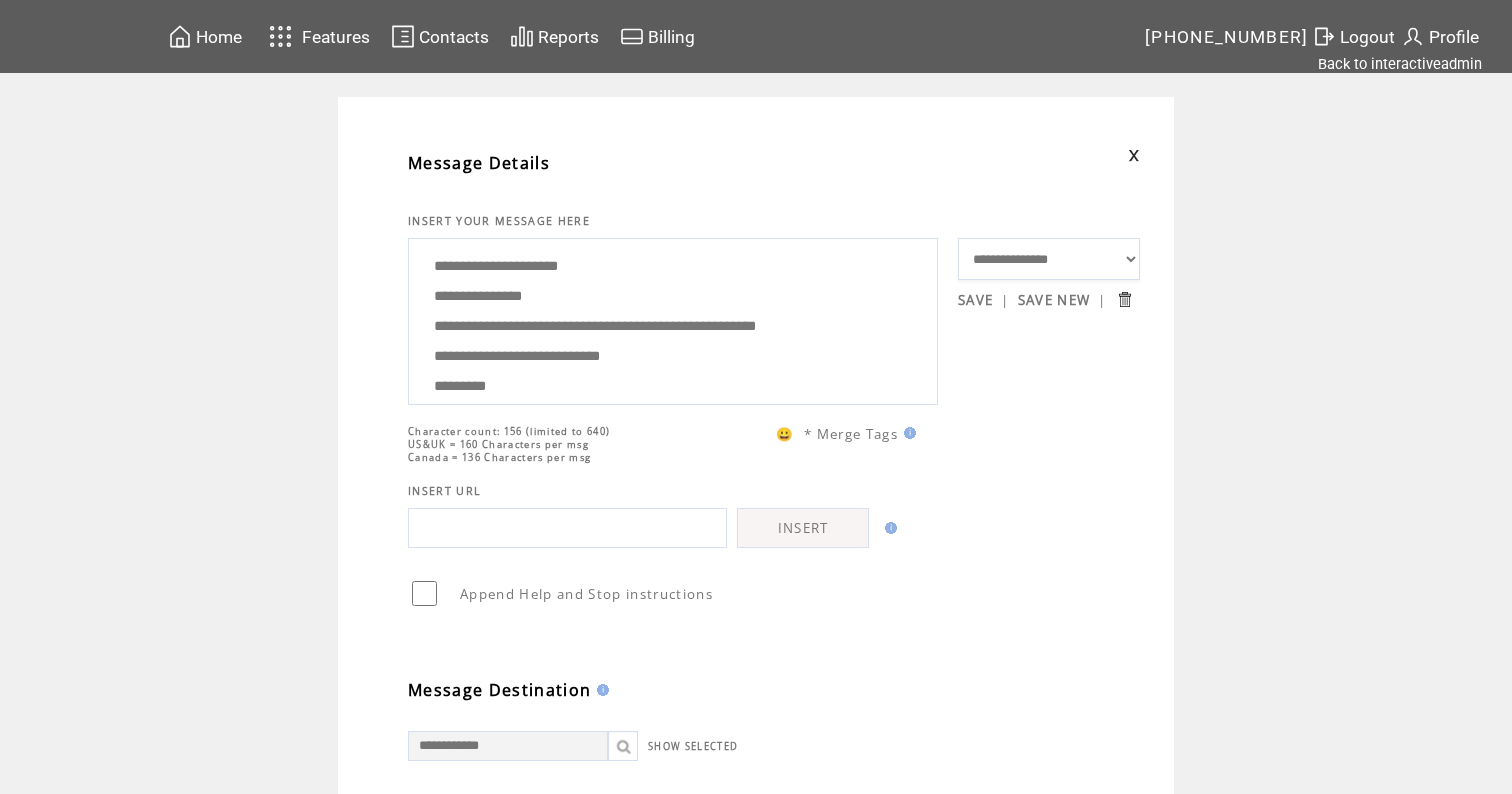 drag, startPoint x: 616, startPoint y: 375, endPoint x: 537, endPoint y: 169, distance: 220.62865 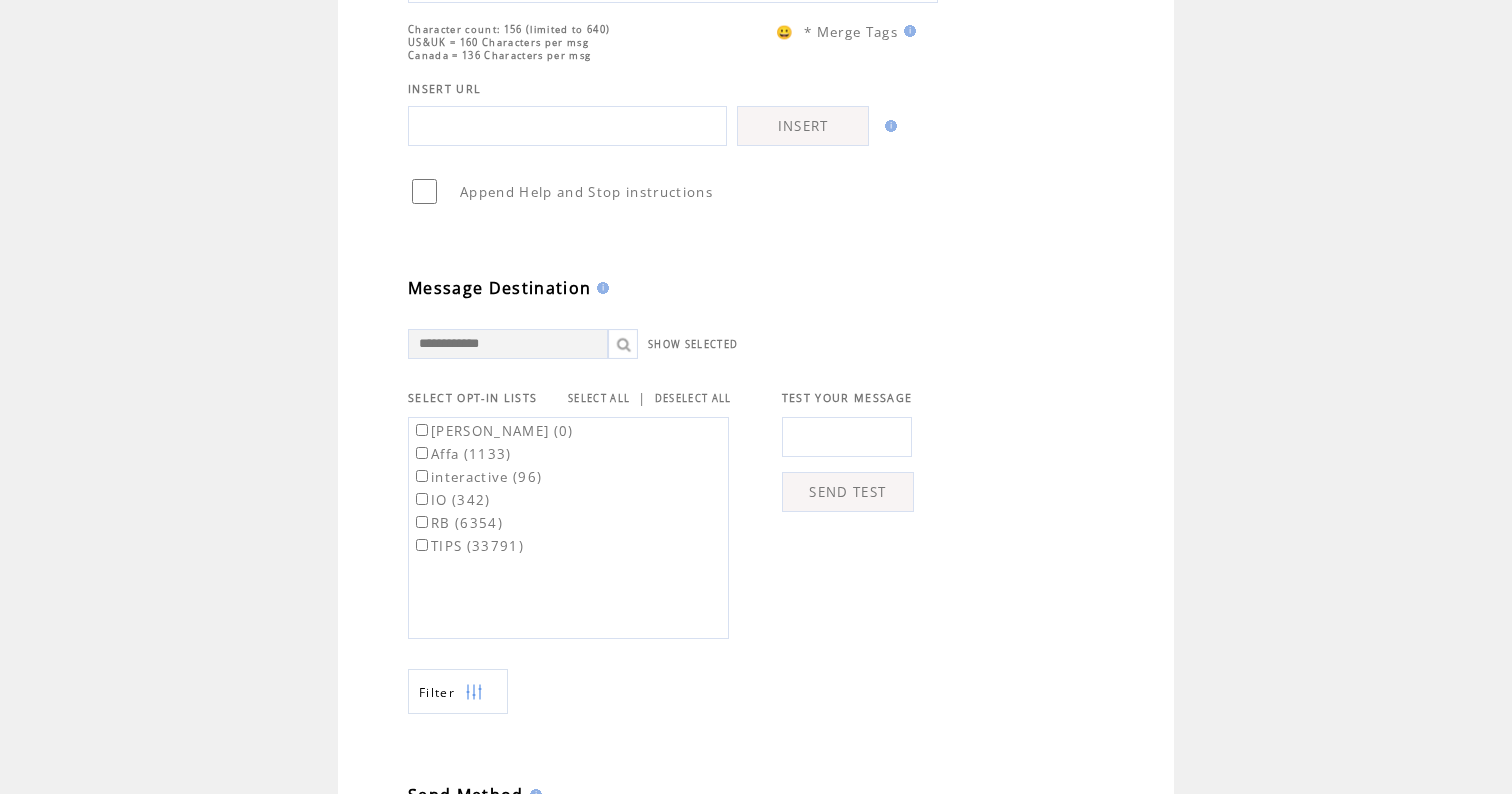 scroll, scrollTop: 596, scrollLeft: 0, axis: vertical 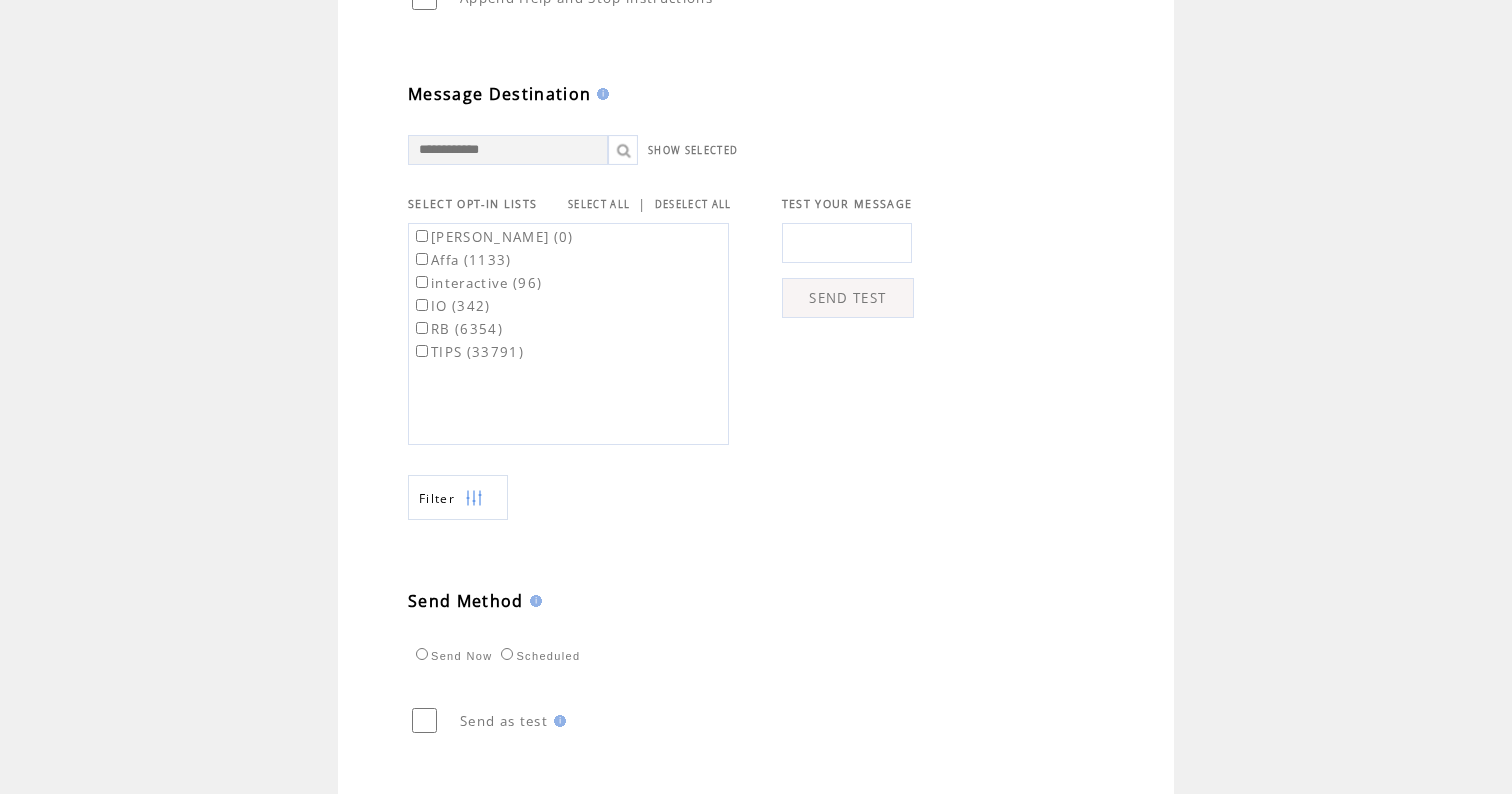 type on "**********" 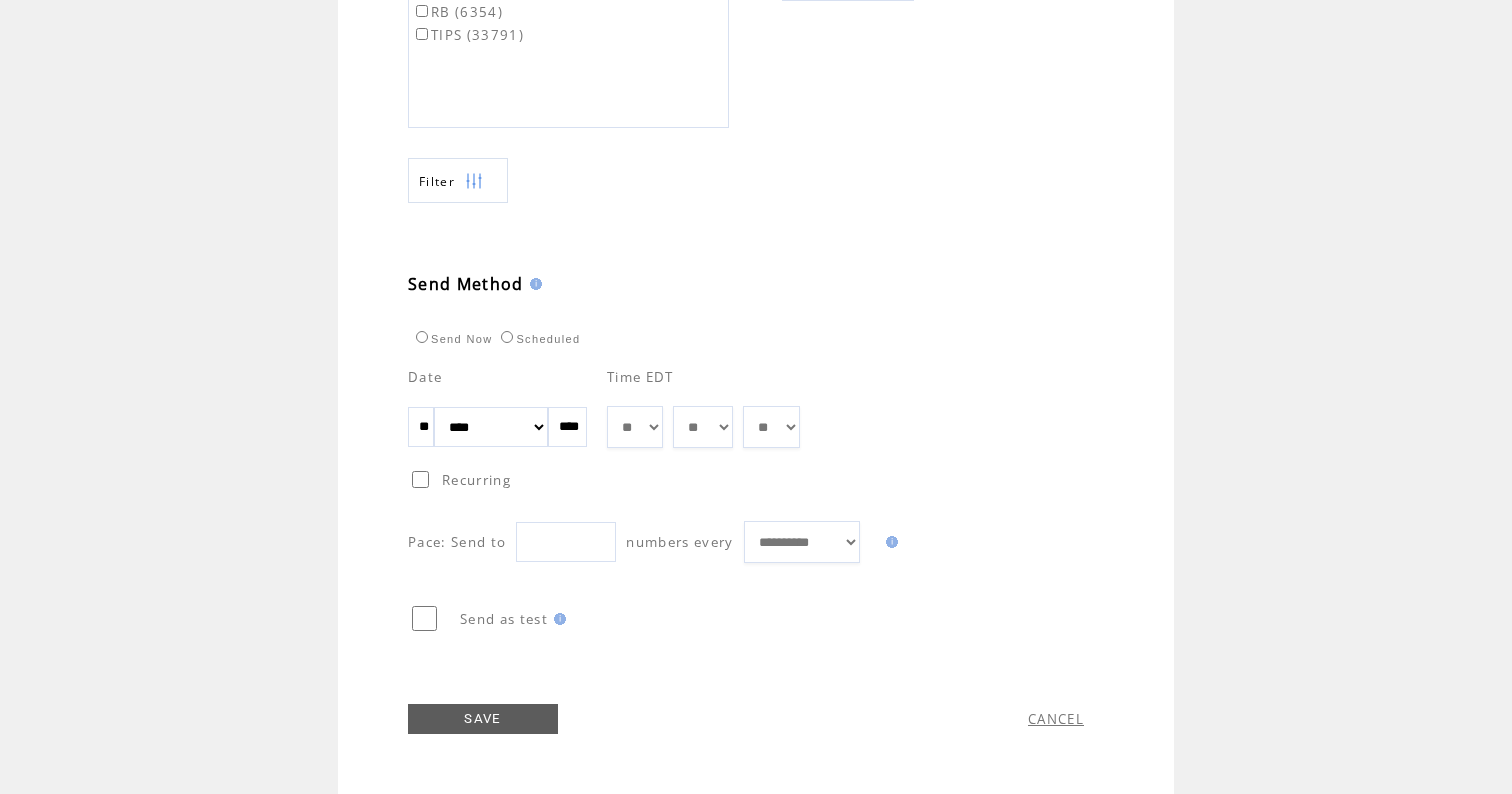 scroll, scrollTop: 924, scrollLeft: 0, axis: vertical 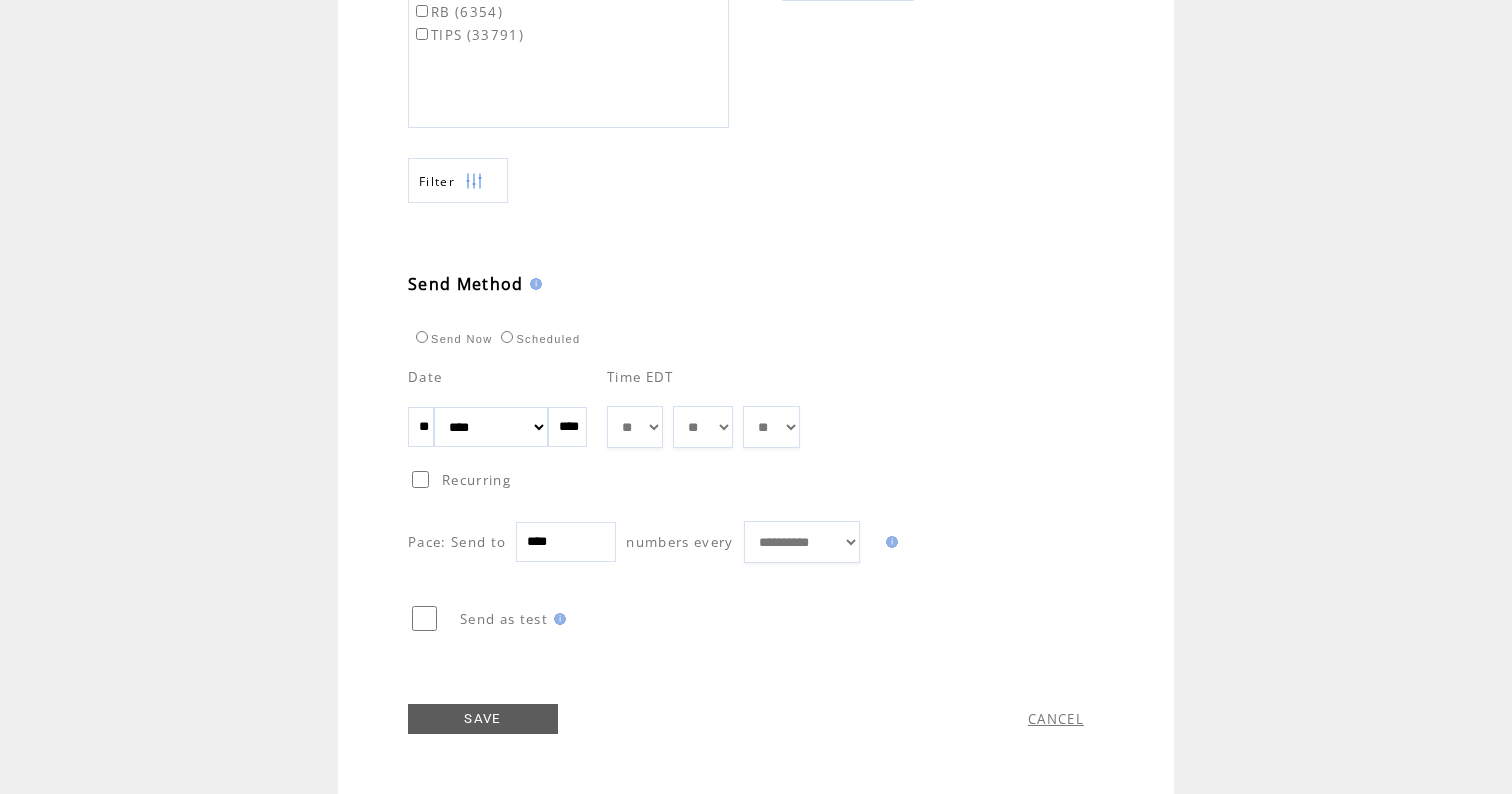 type on "****" 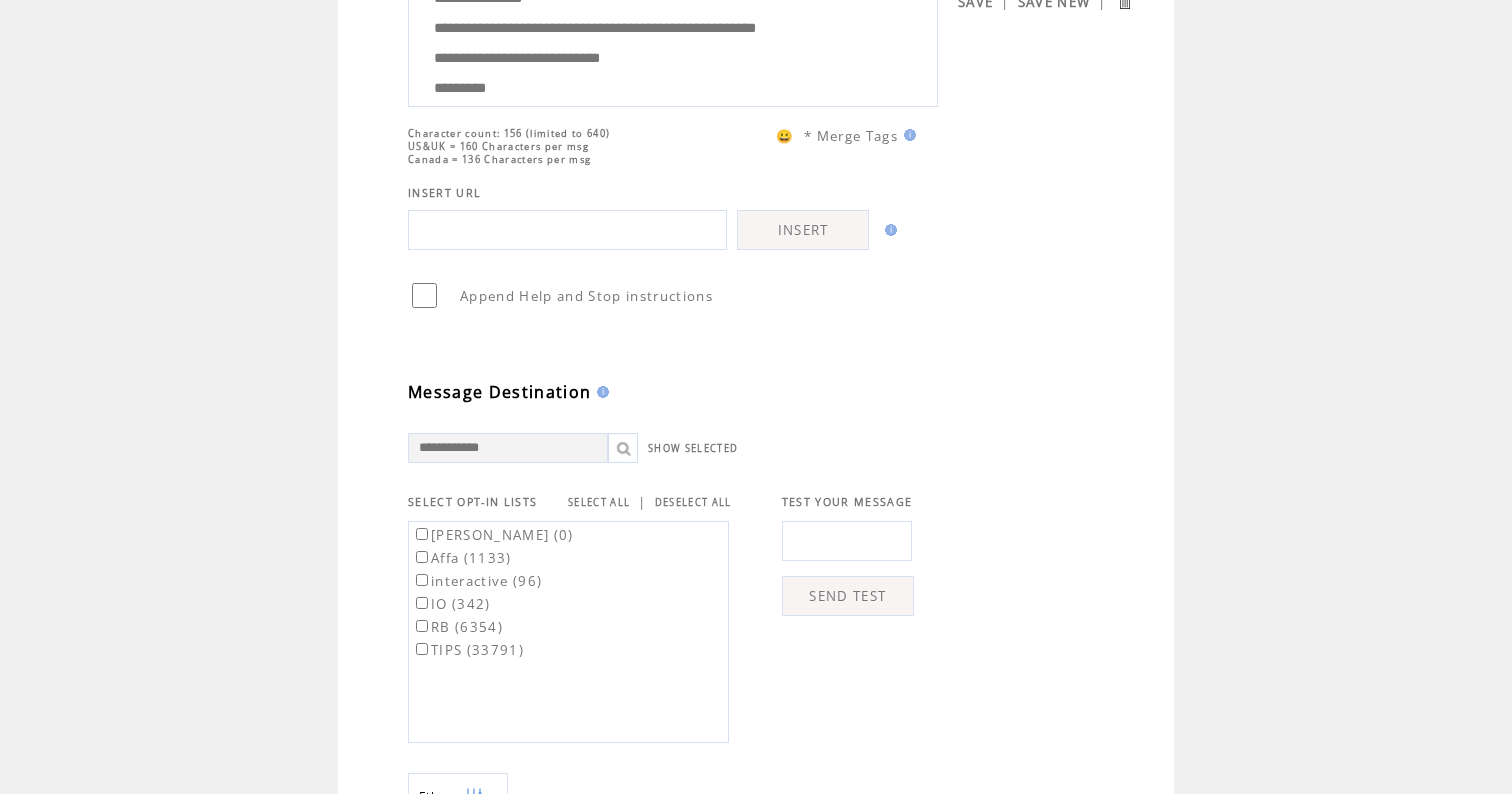 click at bounding box center [847, 541] 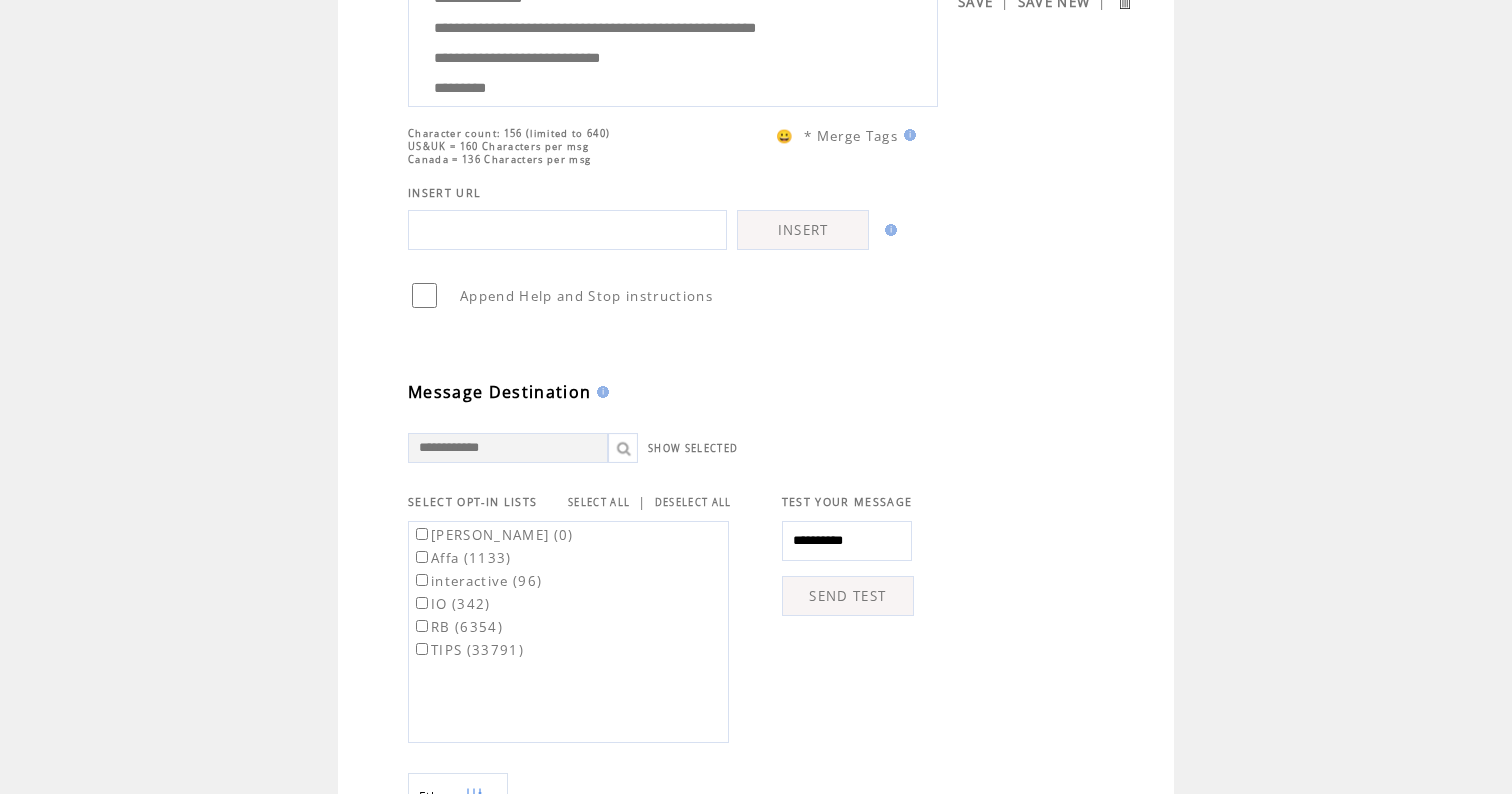 type on "**********" 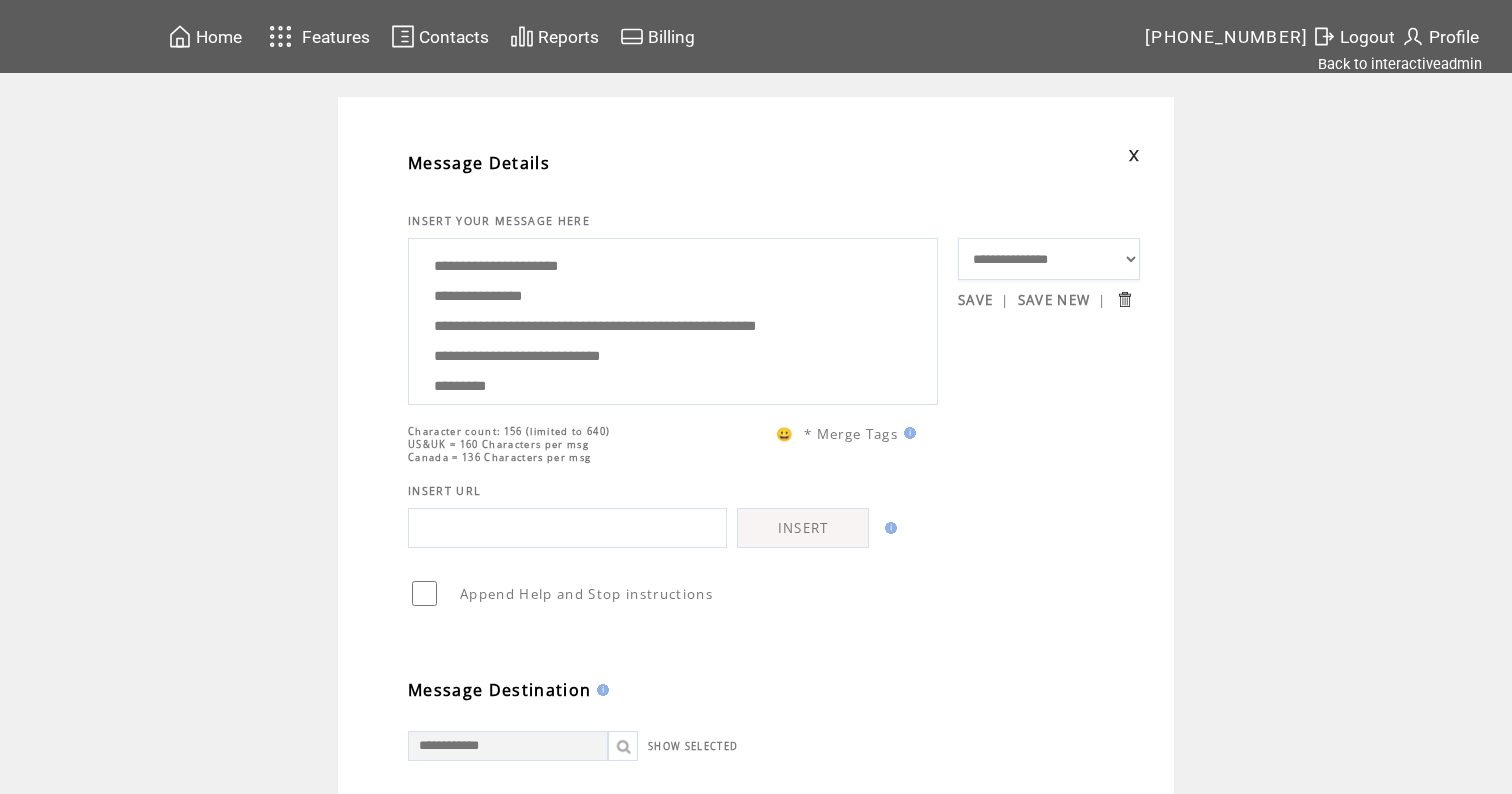 scroll, scrollTop: 0, scrollLeft: 0, axis: both 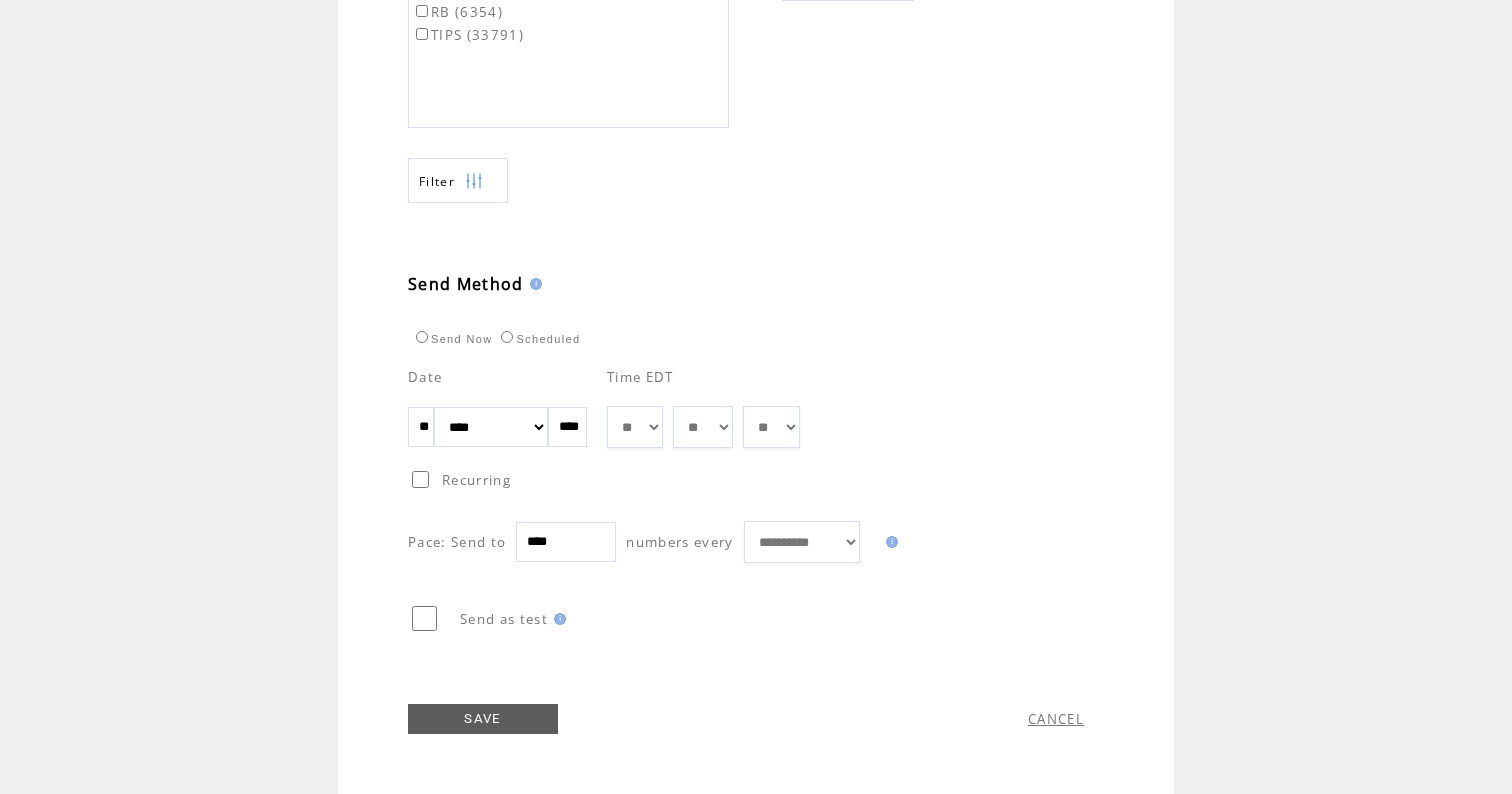 click on "SAVE" at bounding box center [483, 719] 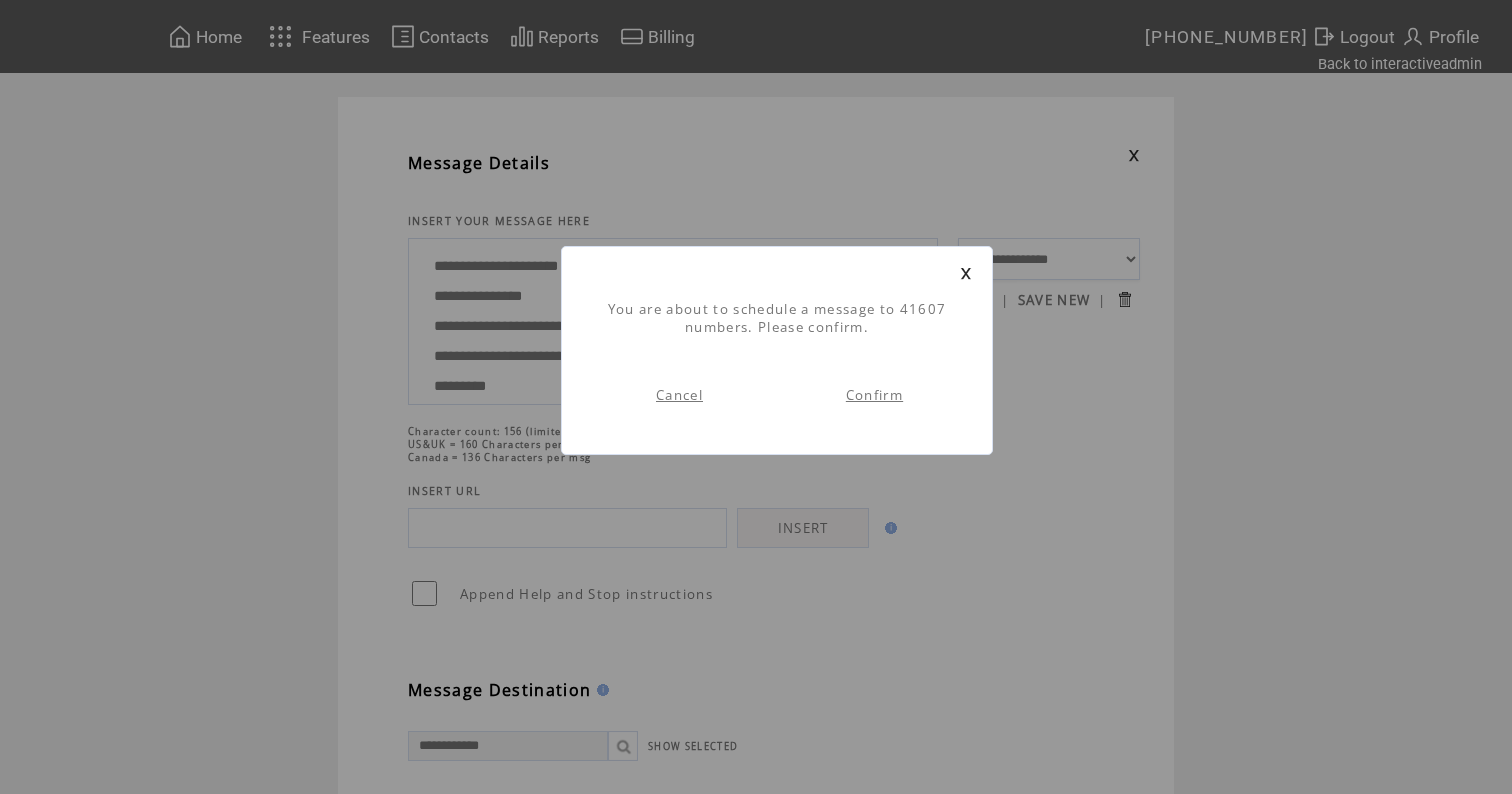 scroll, scrollTop: 1, scrollLeft: 0, axis: vertical 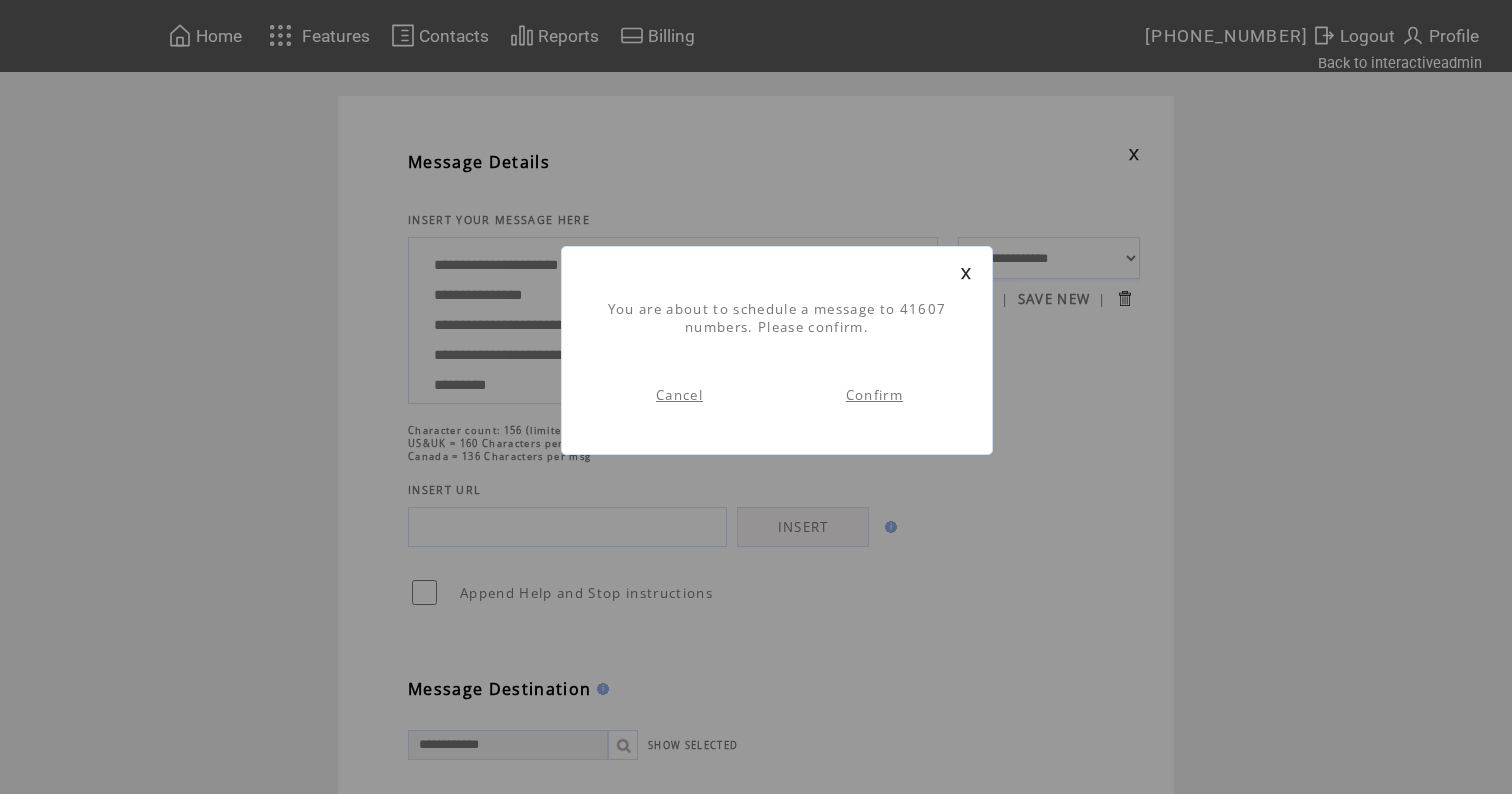 click on "Confirm" at bounding box center (874, 395) 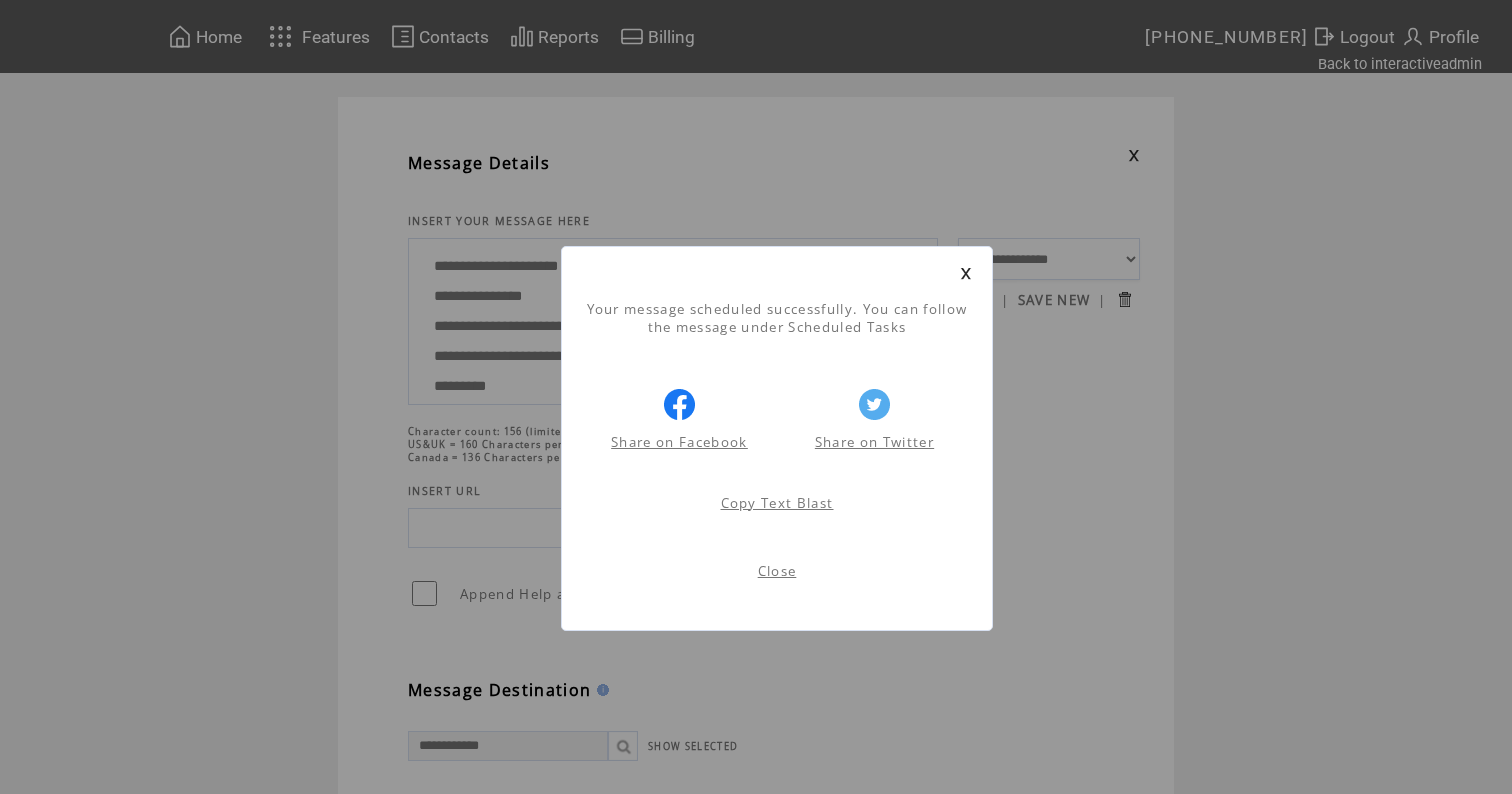 scroll, scrollTop: 1, scrollLeft: 0, axis: vertical 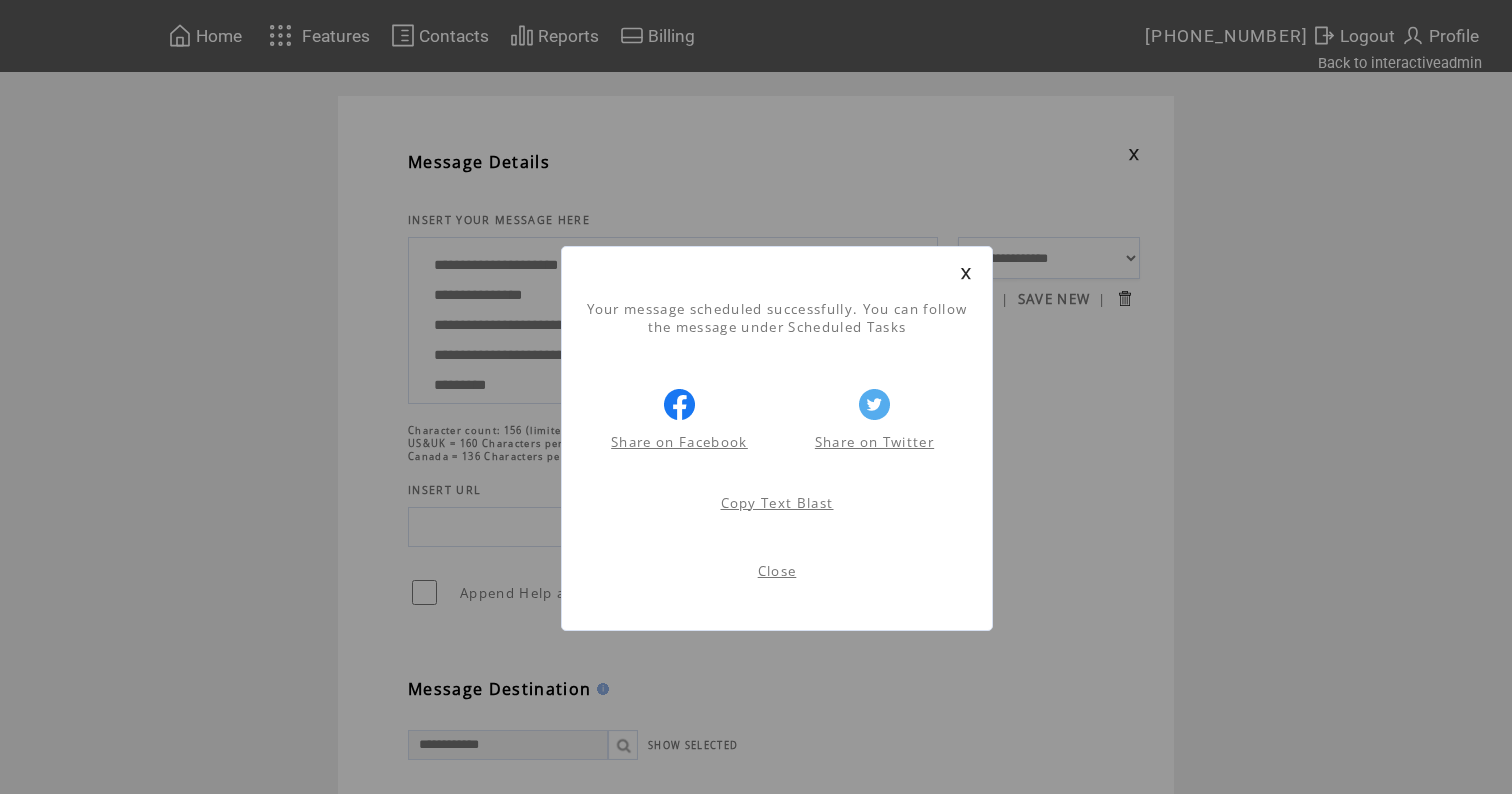 click at bounding box center [966, 273] 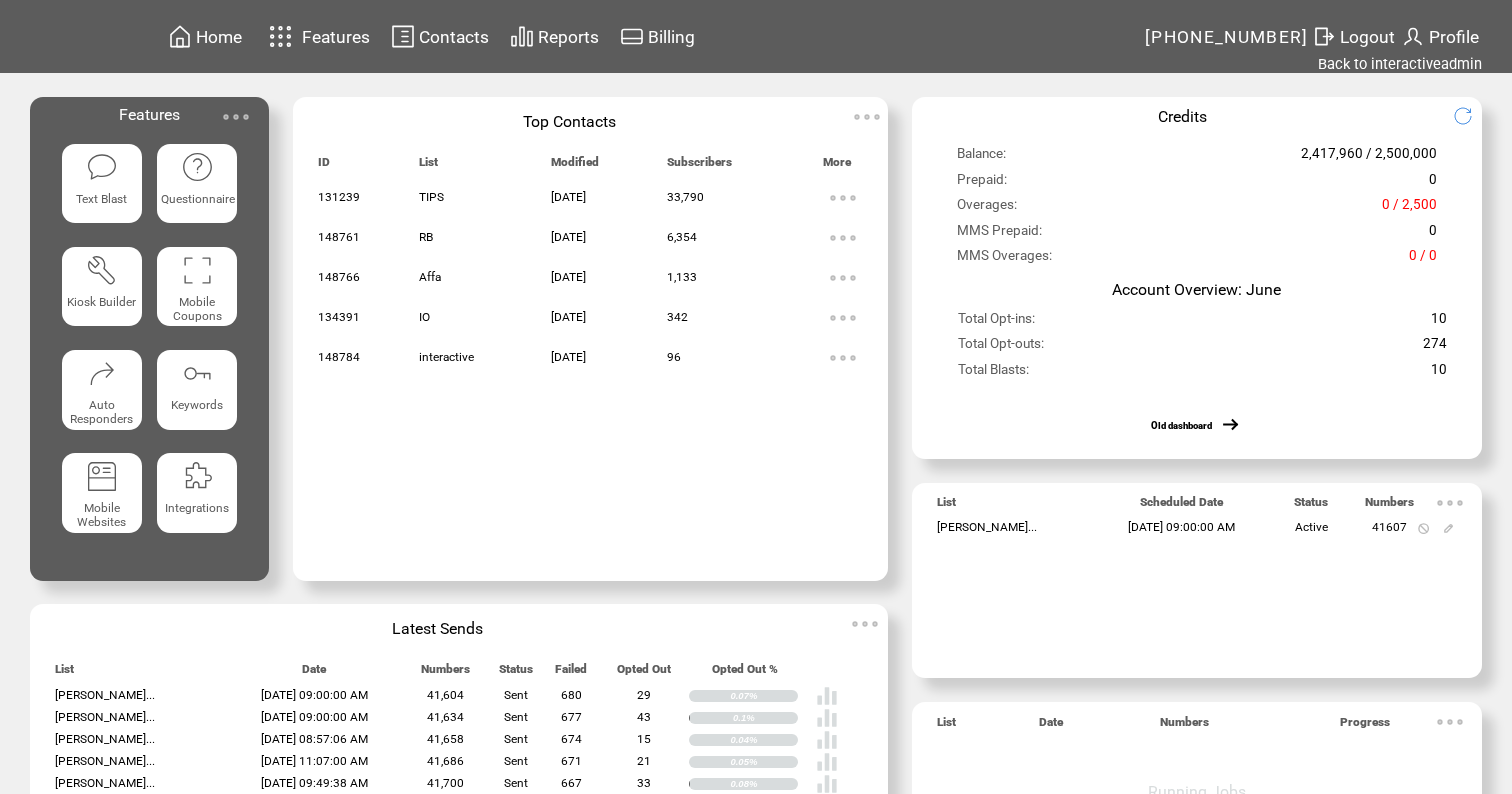 scroll, scrollTop: 0, scrollLeft: 0, axis: both 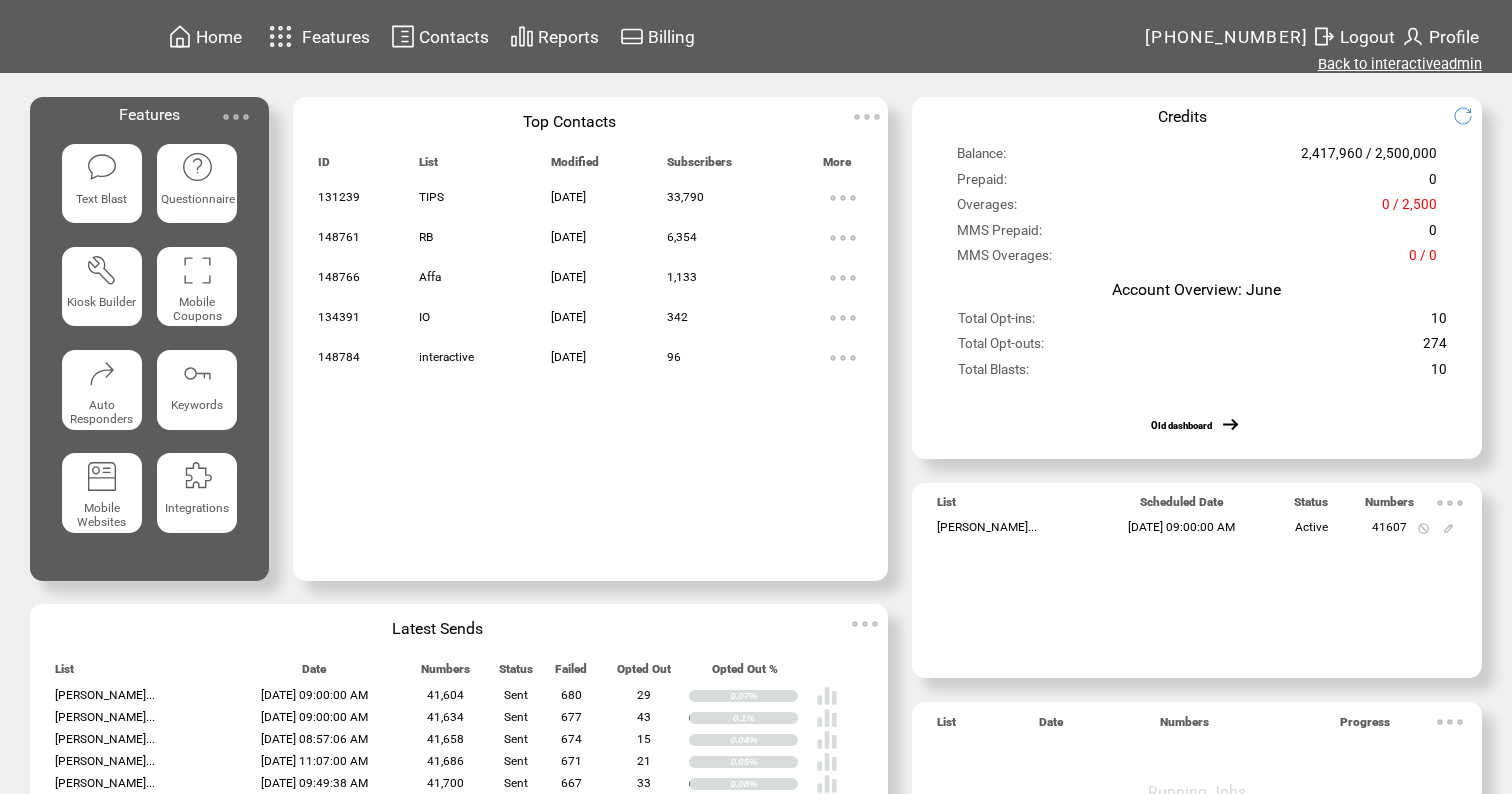 click on "Back to interactiveadmin" at bounding box center (1400, 64) 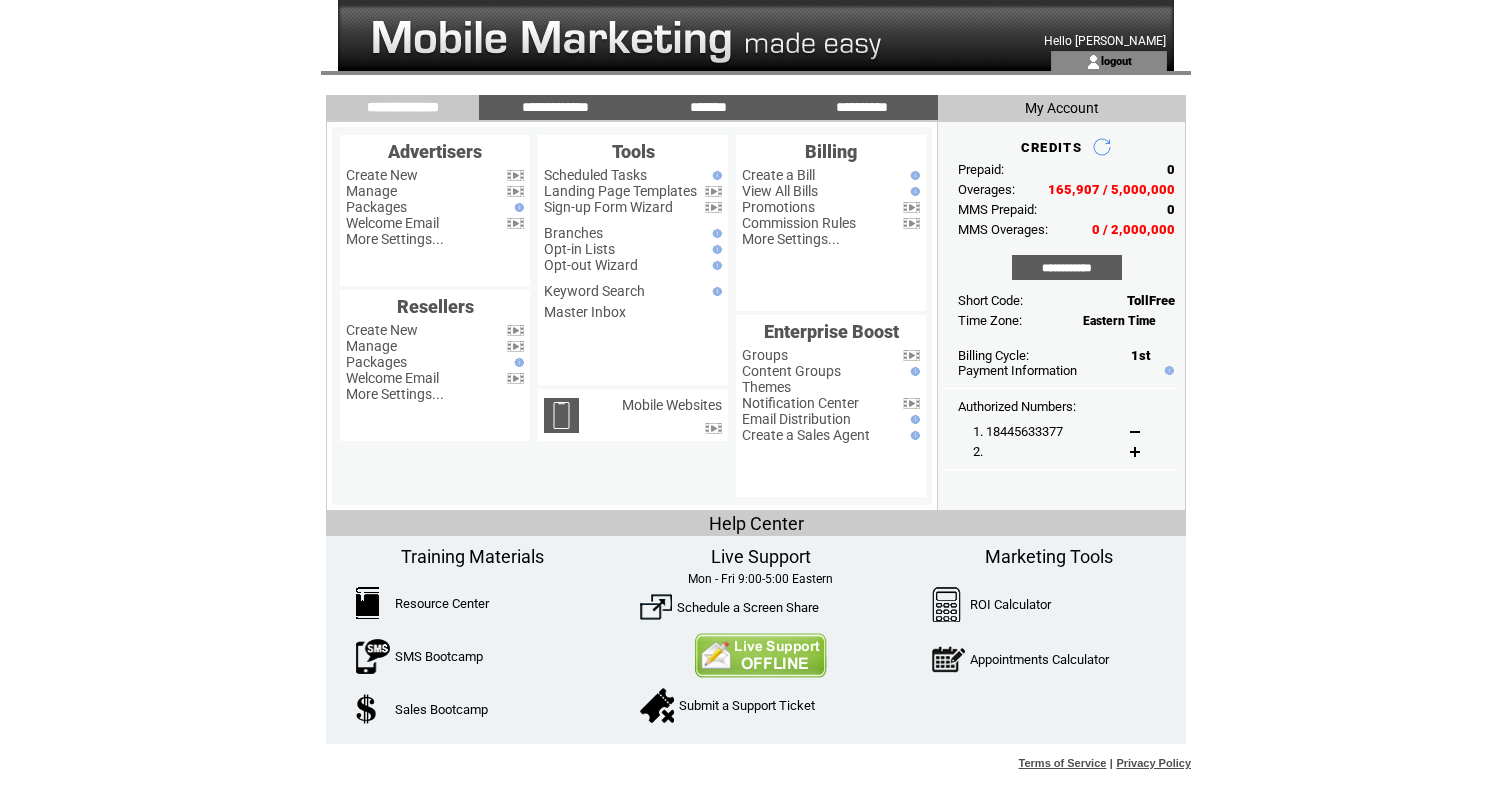 scroll, scrollTop: 0, scrollLeft: 0, axis: both 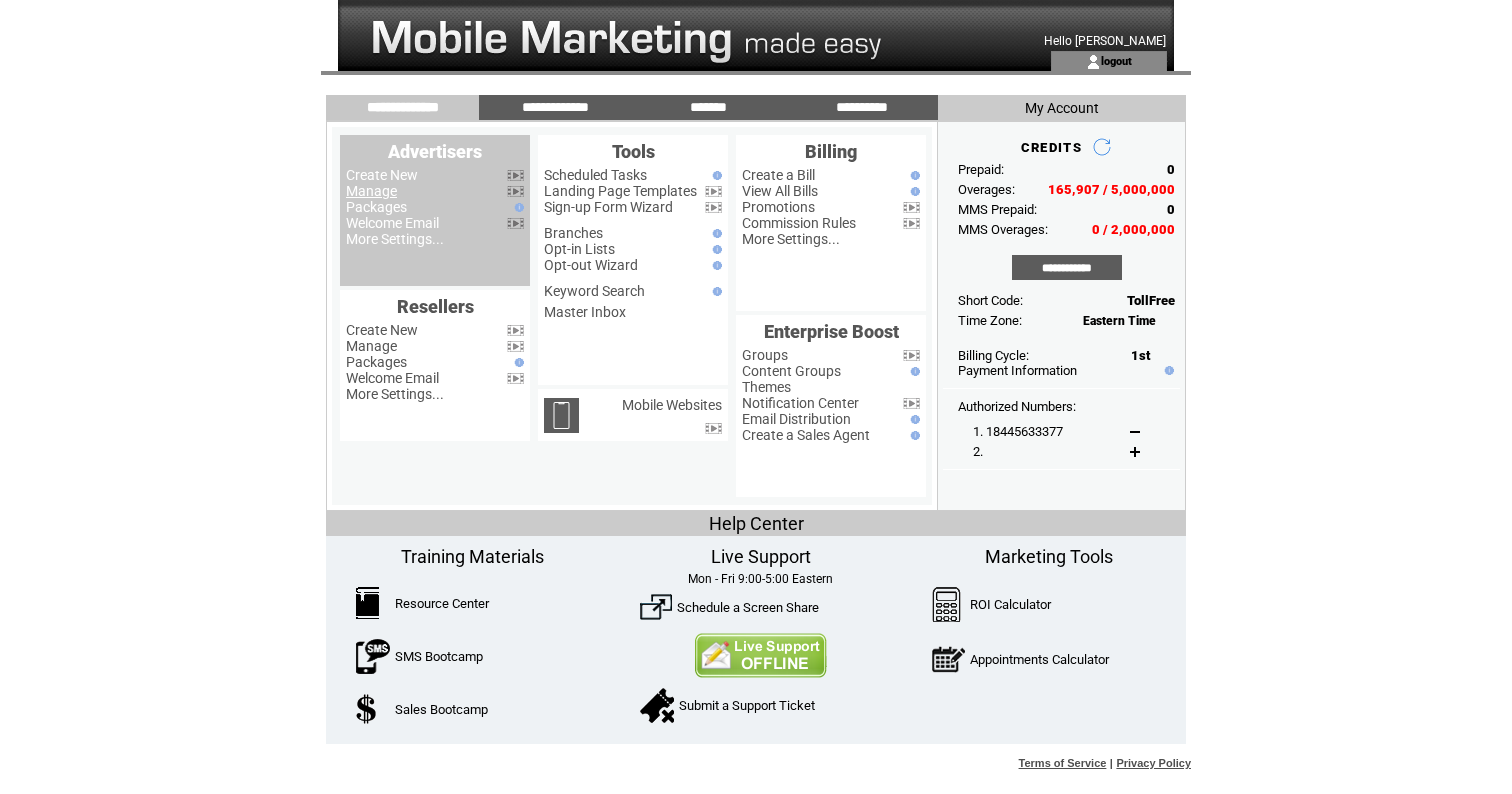 click on "Manage" at bounding box center (371, 191) 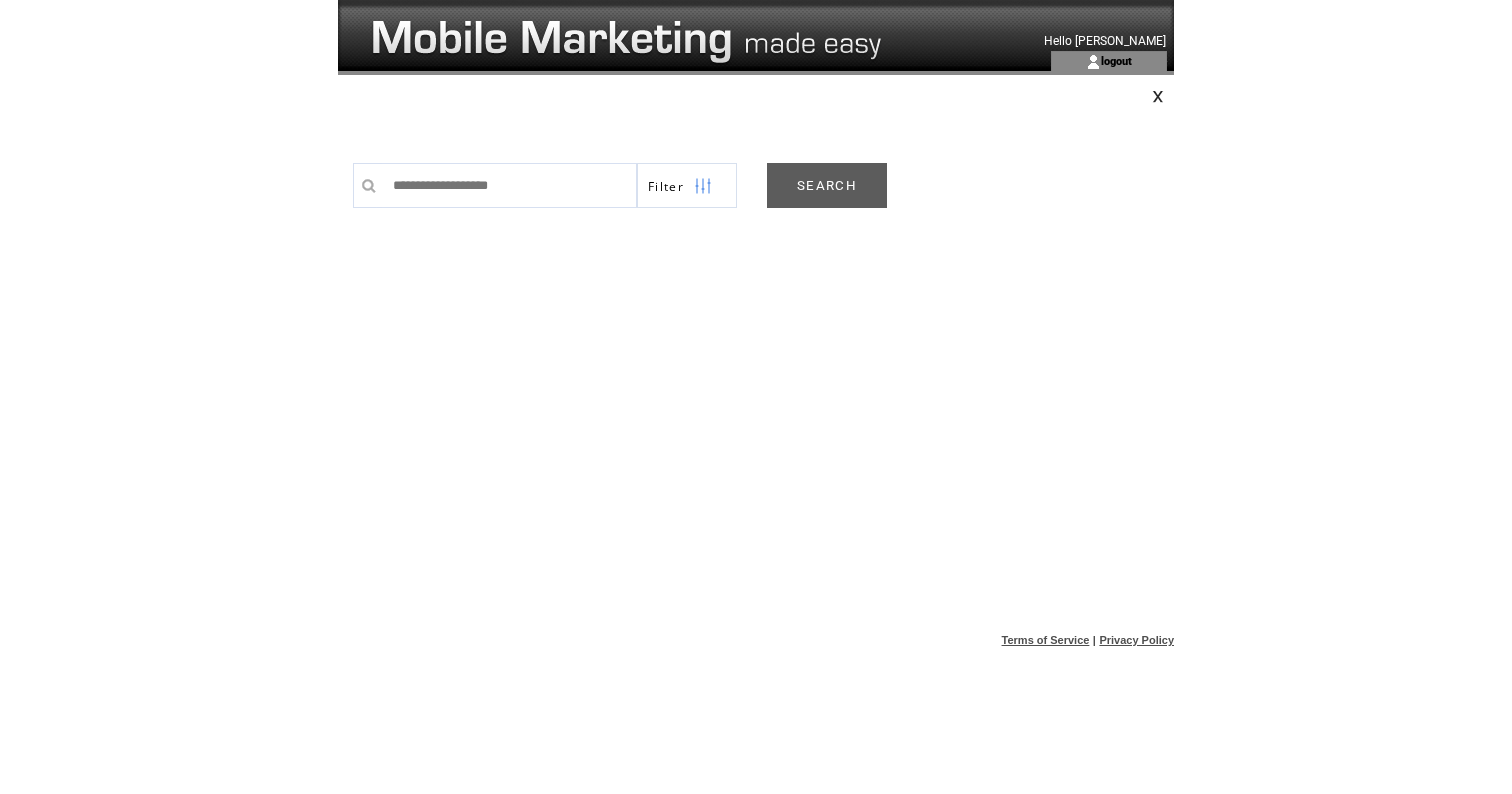 scroll, scrollTop: 0, scrollLeft: 0, axis: both 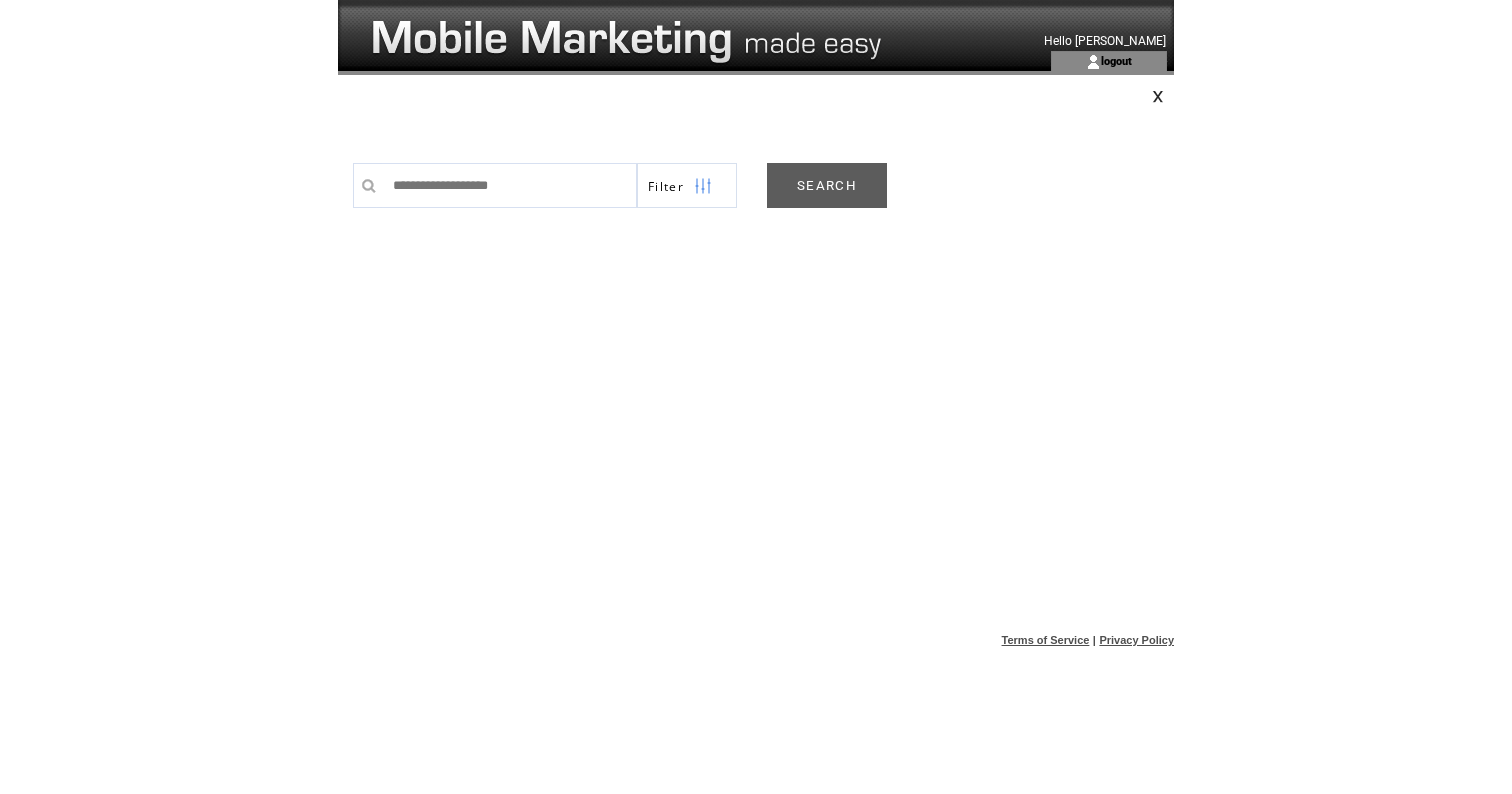 click on "SEARCH" at bounding box center [827, 185] 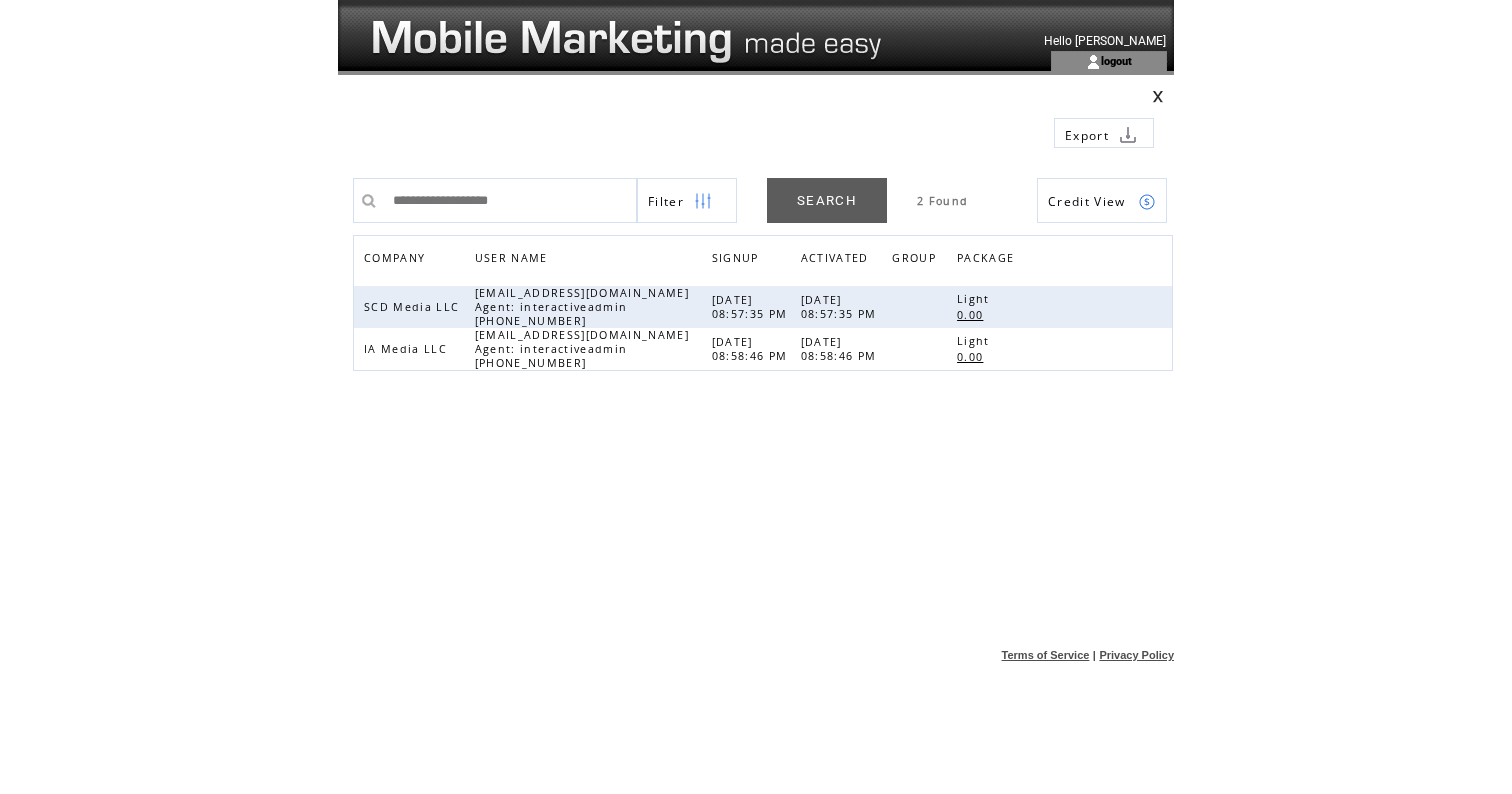 scroll, scrollTop: 0, scrollLeft: 0, axis: both 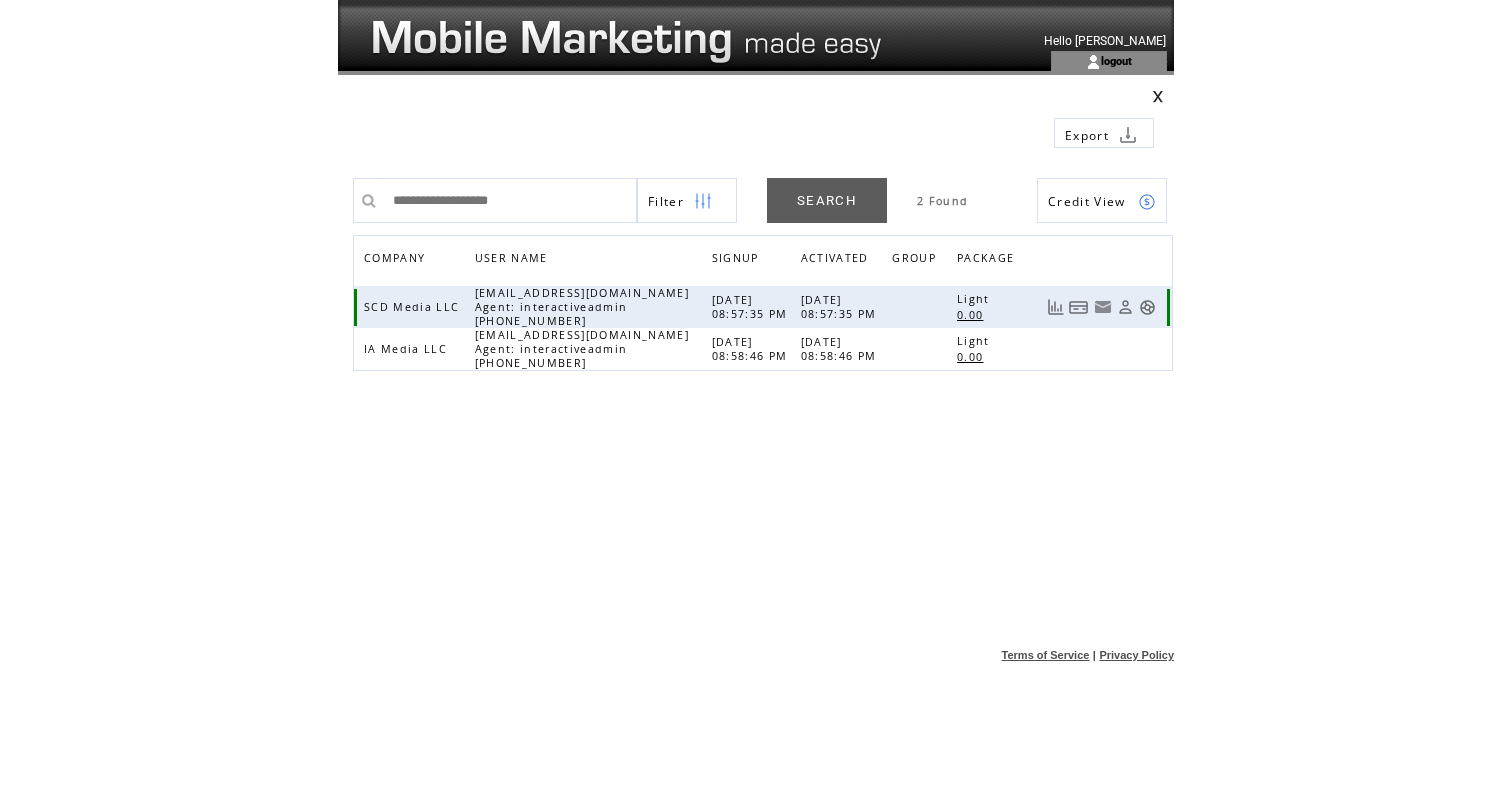 click at bounding box center [1147, 307] 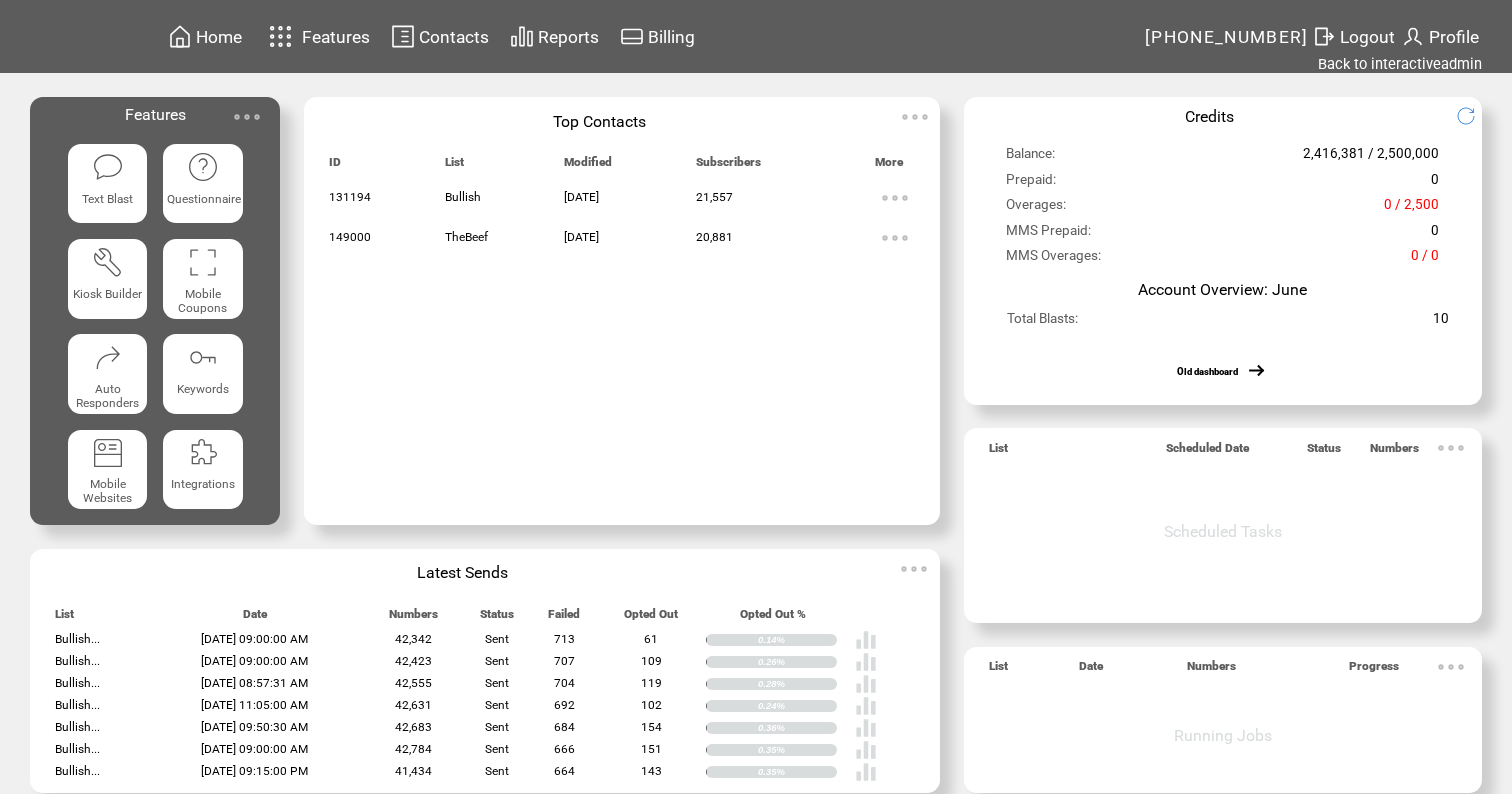 scroll, scrollTop: 0, scrollLeft: 0, axis: both 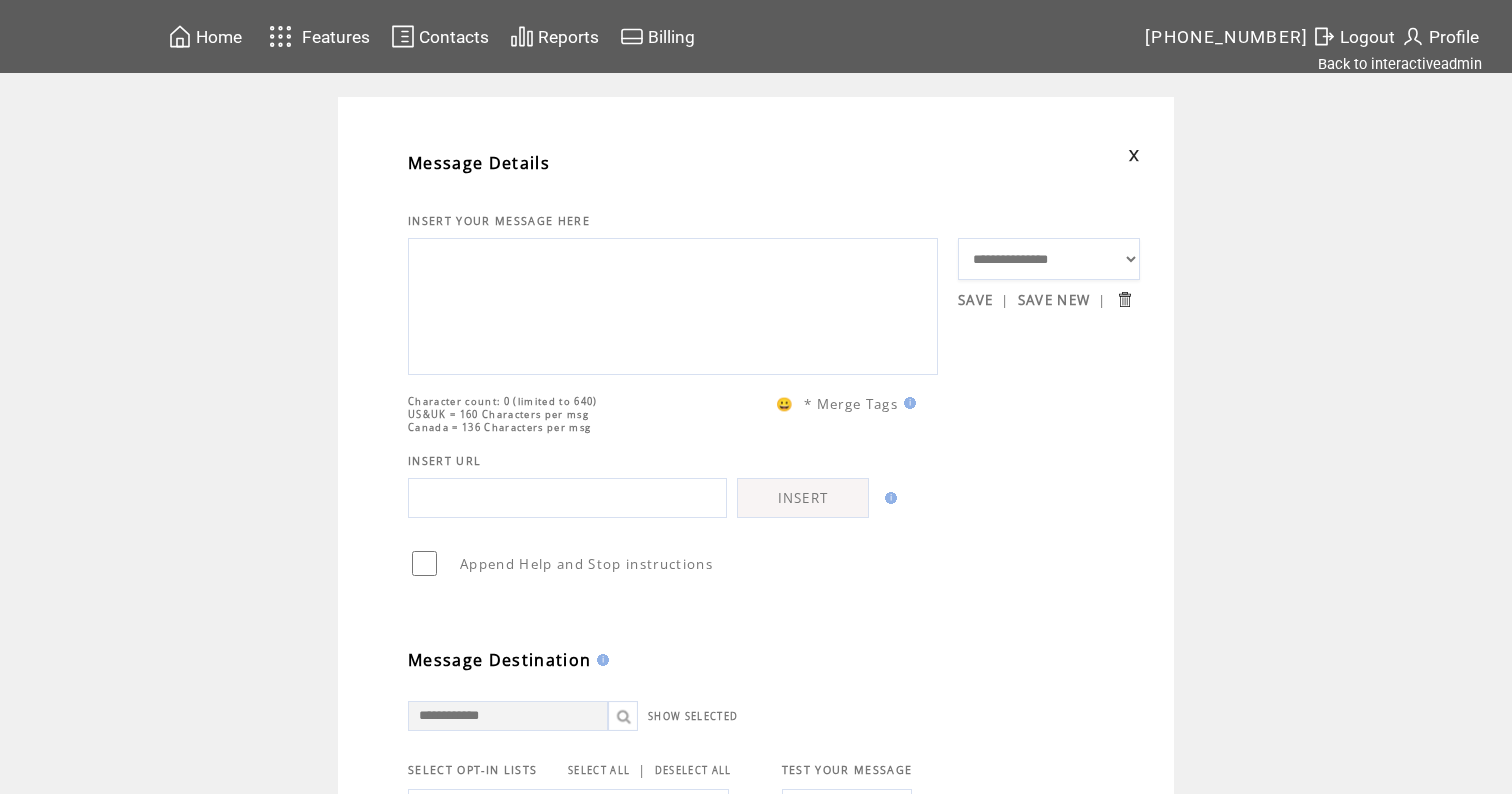 click at bounding box center [673, 304] 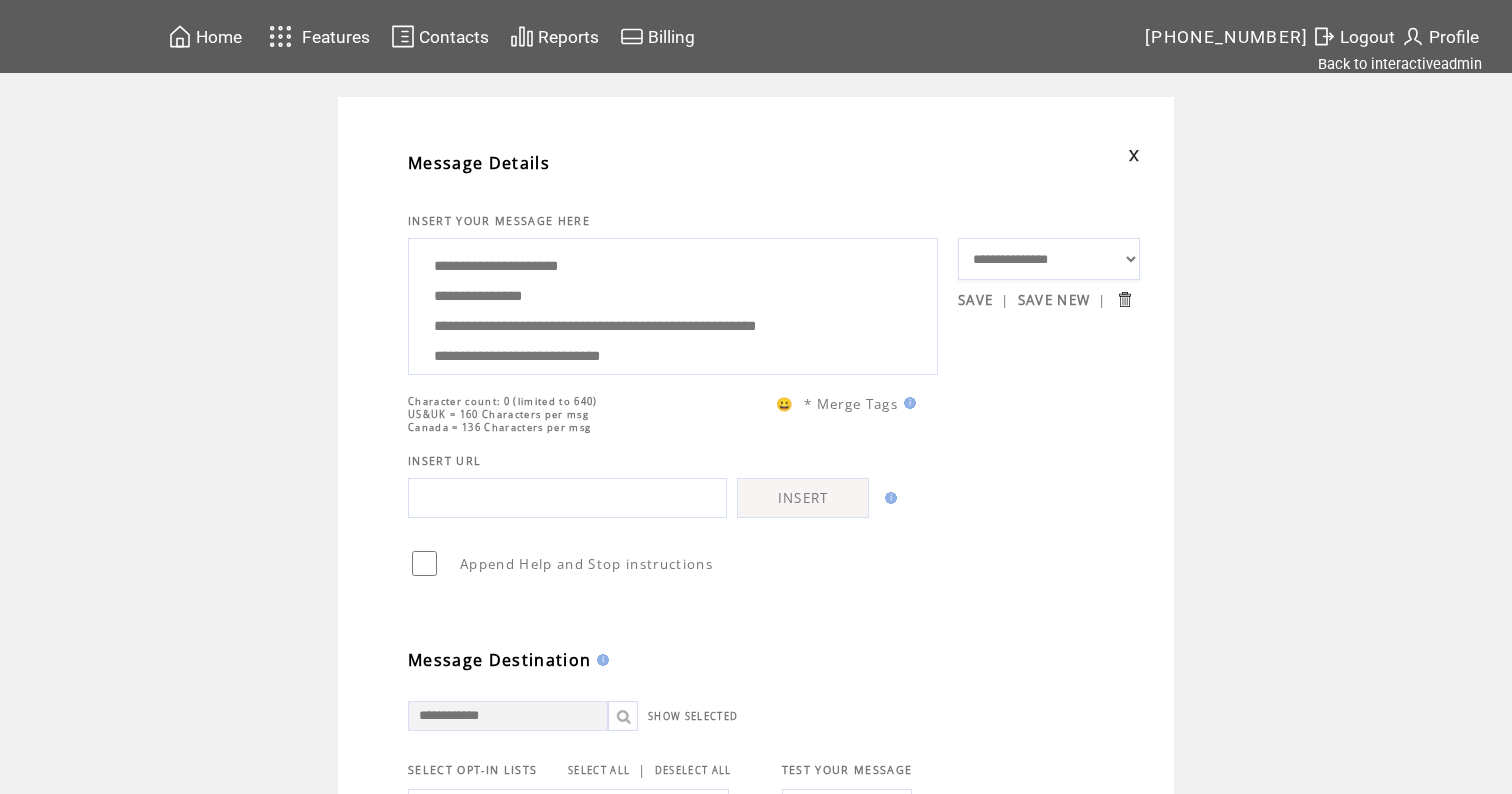 scroll, scrollTop: 100, scrollLeft: 0, axis: vertical 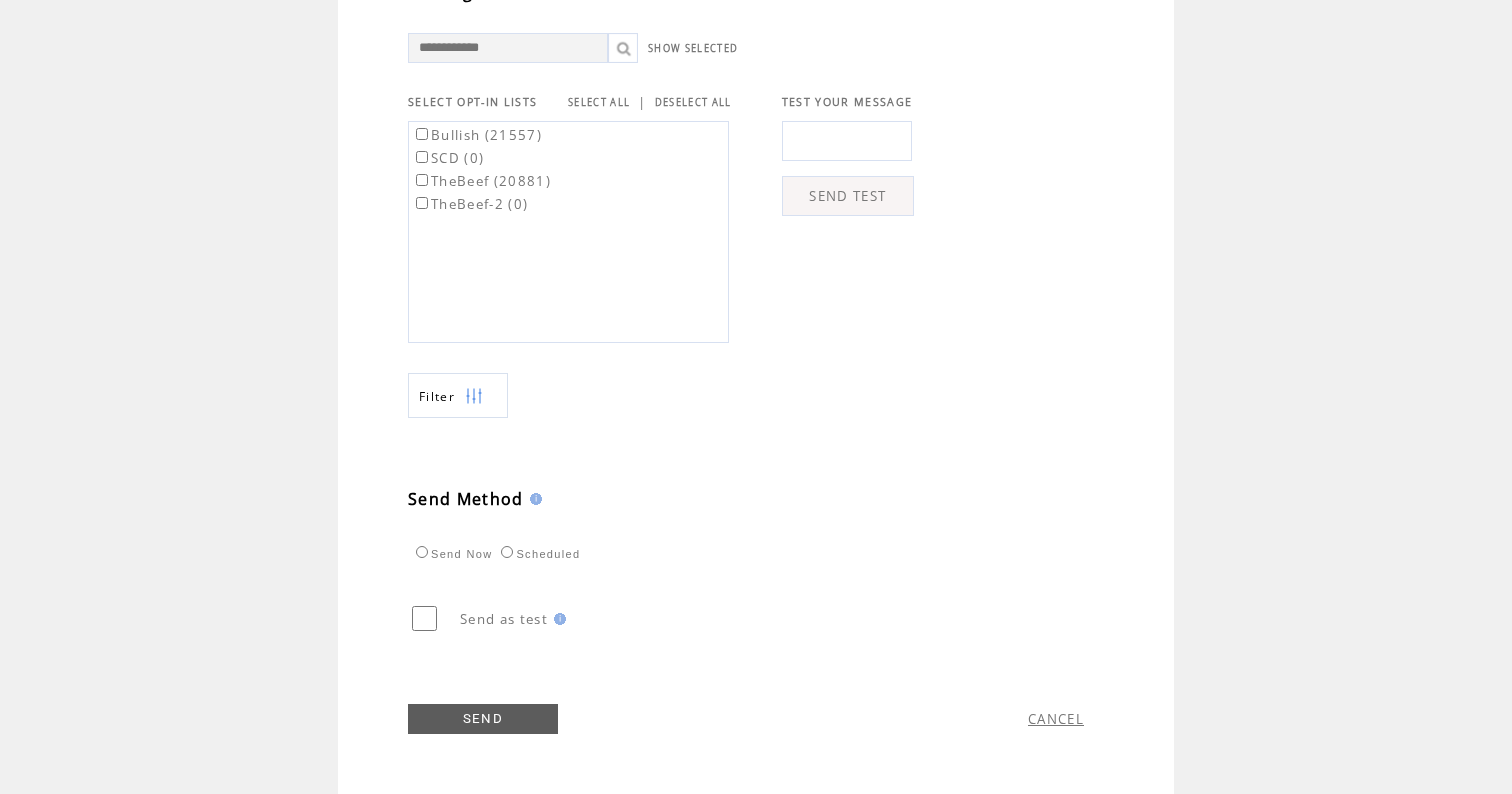 type on "**********" 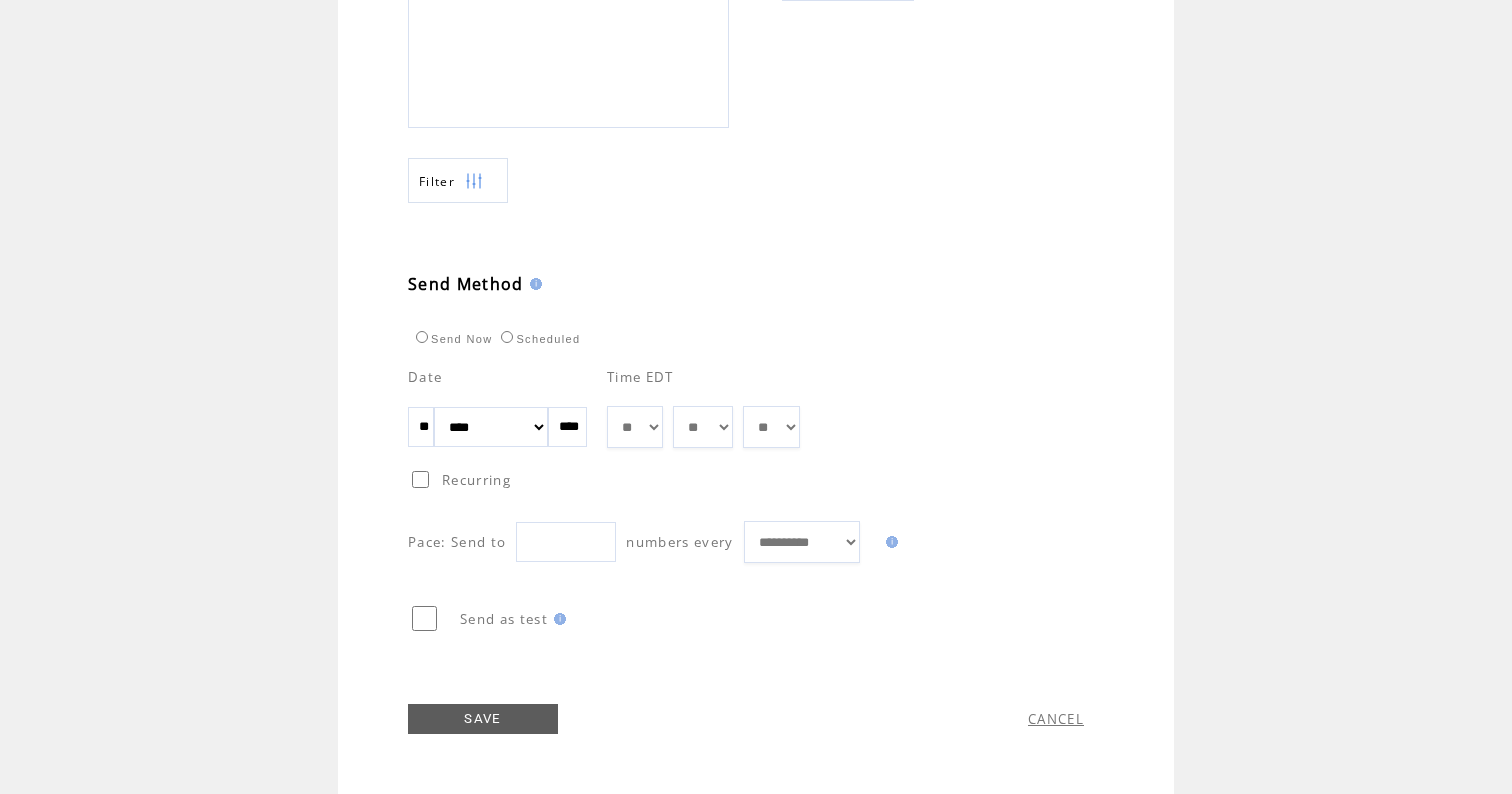 scroll, scrollTop: 924, scrollLeft: 0, axis: vertical 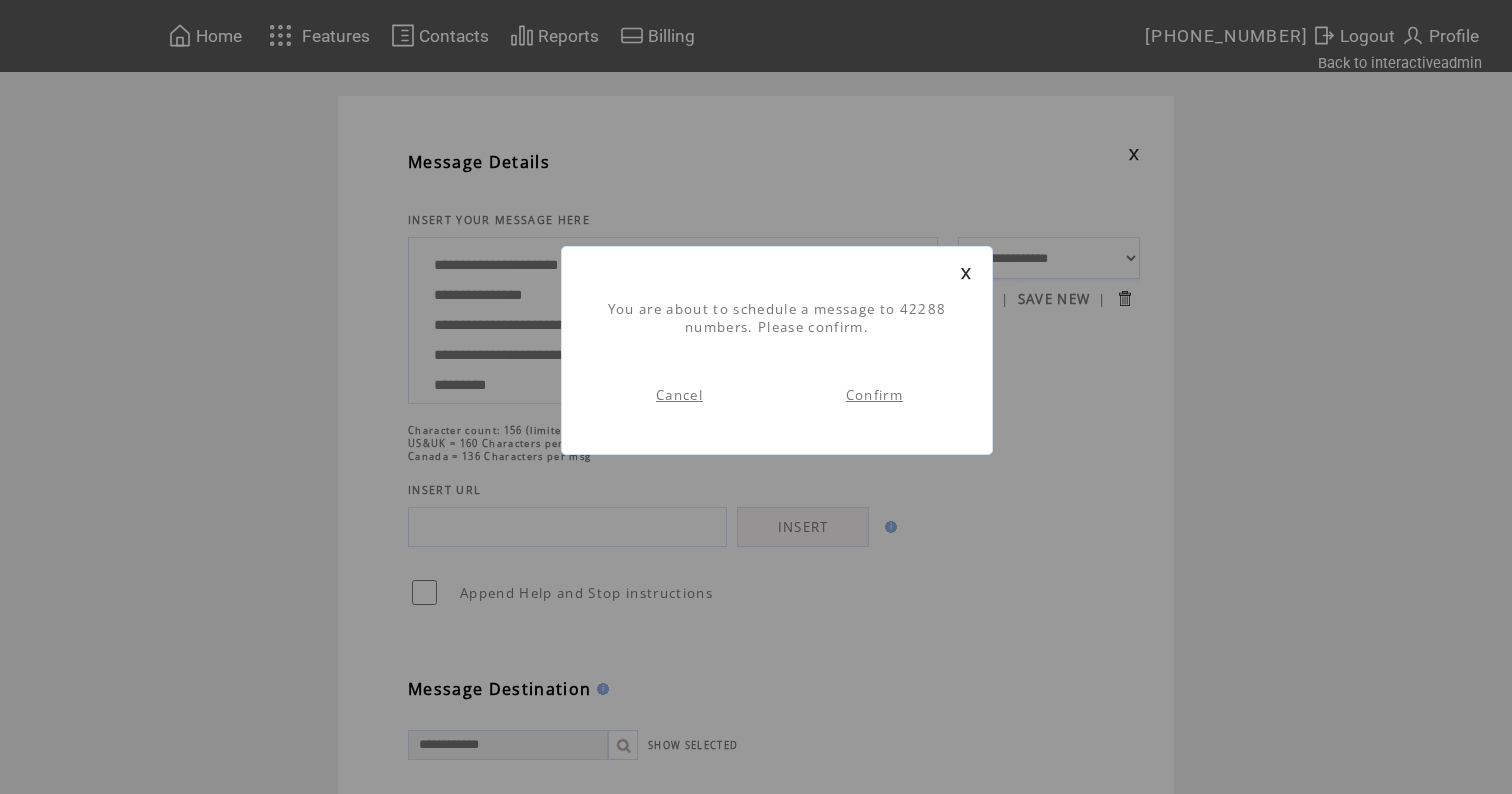 click on "Confirm" at bounding box center [874, 395] 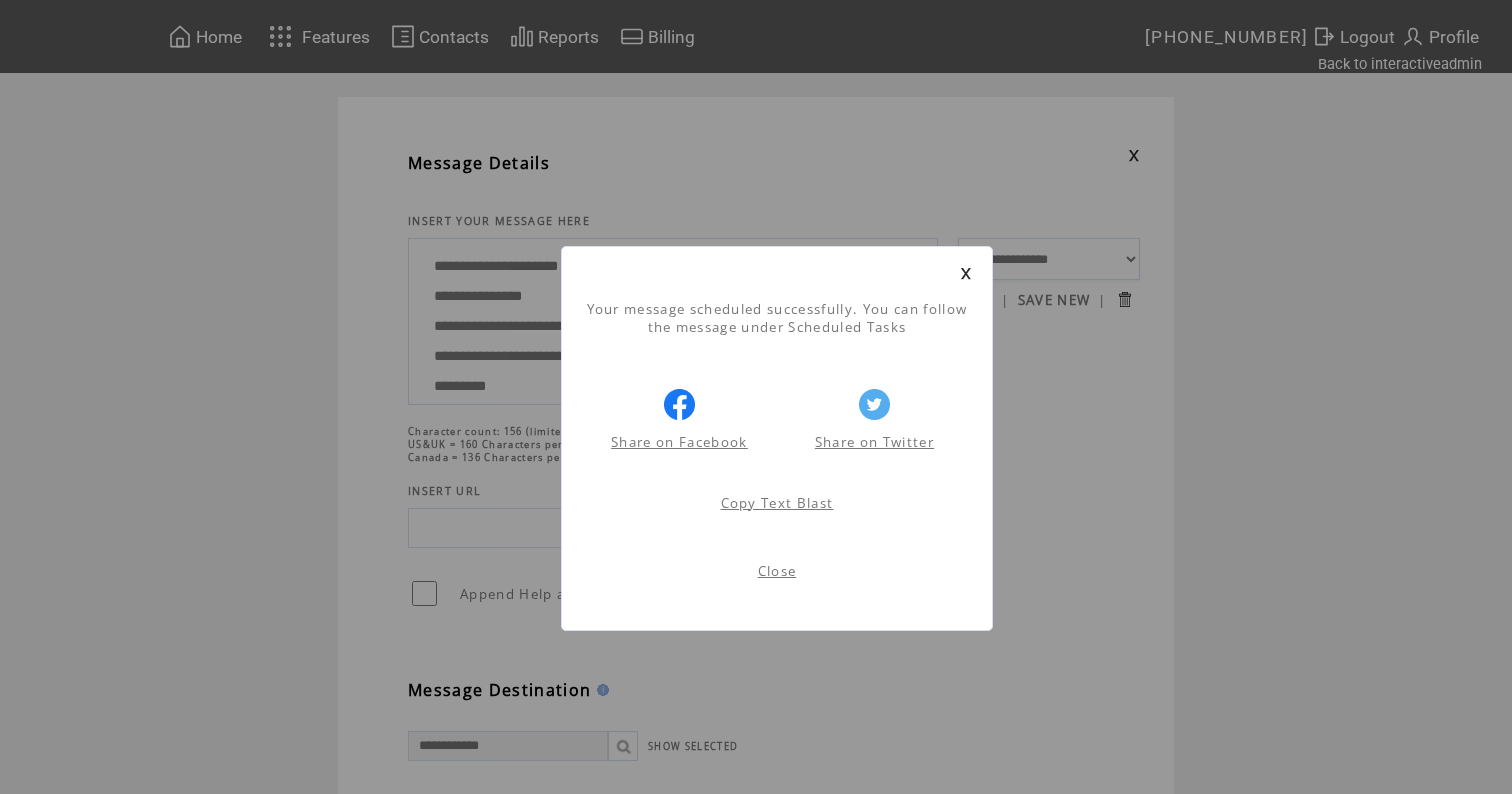 scroll, scrollTop: 1, scrollLeft: 0, axis: vertical 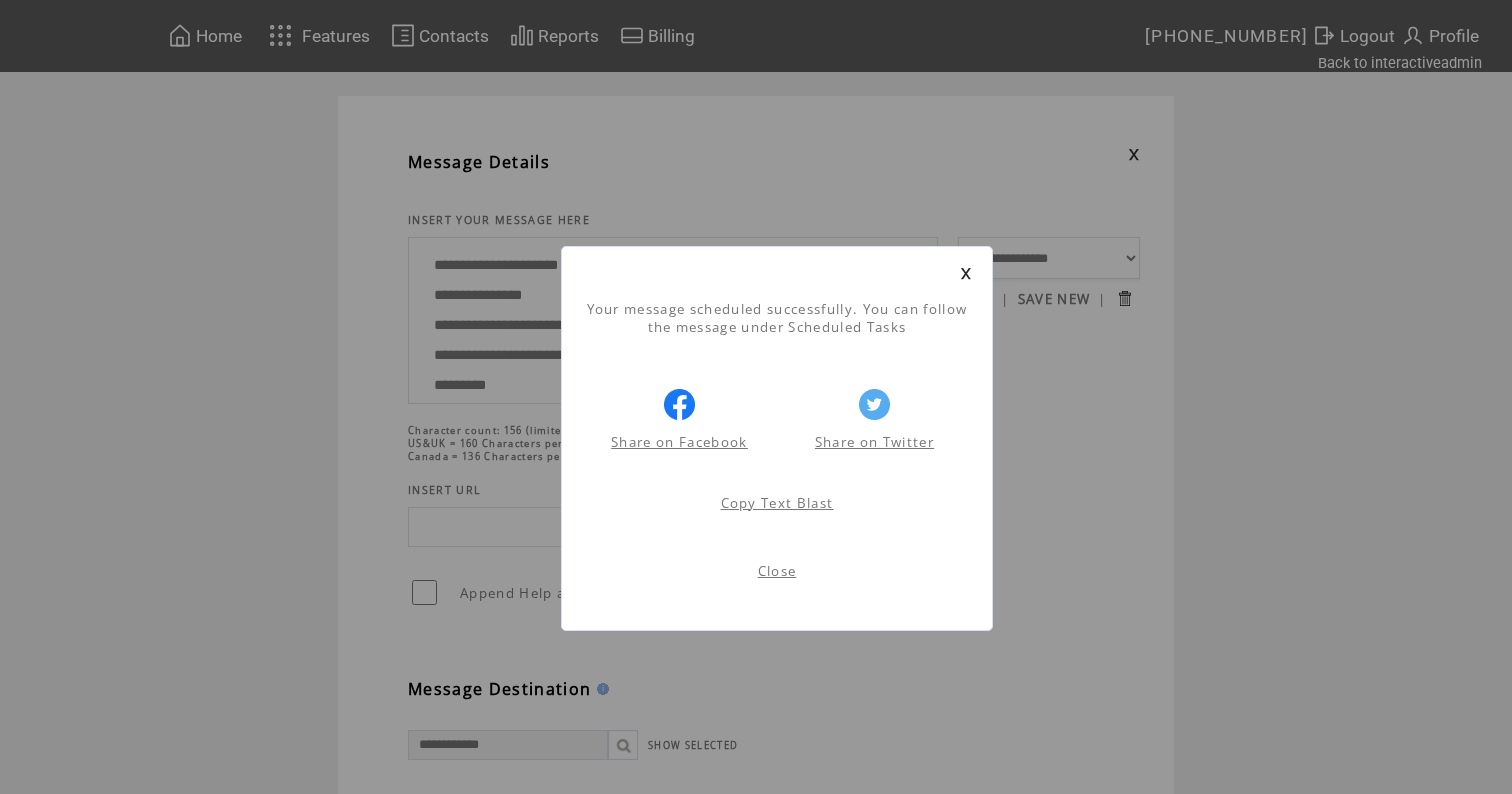 click at bounding box center (966, 273) 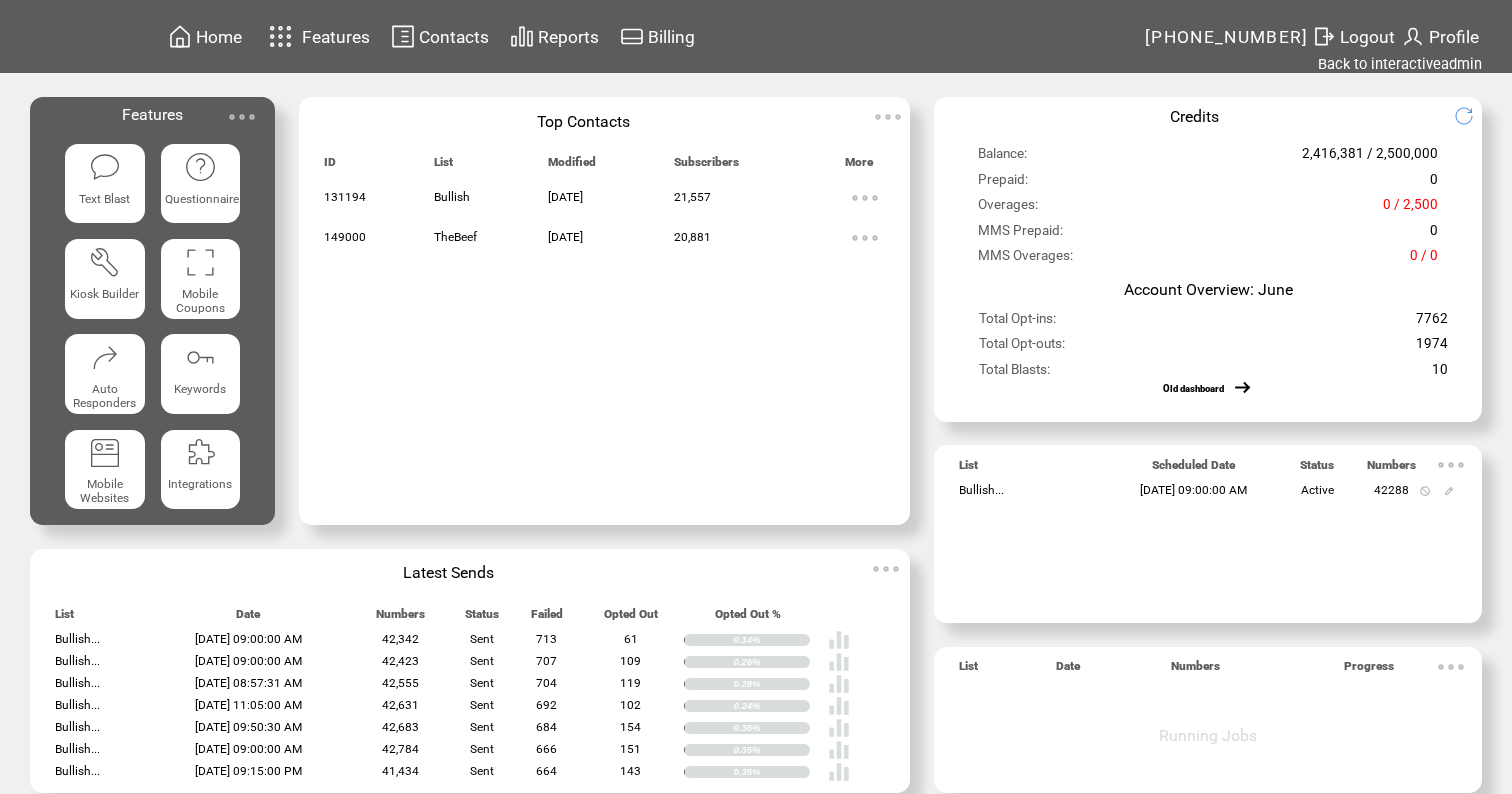 scroll, scrollTop: 0, scrollLeft: 0, axis: both 